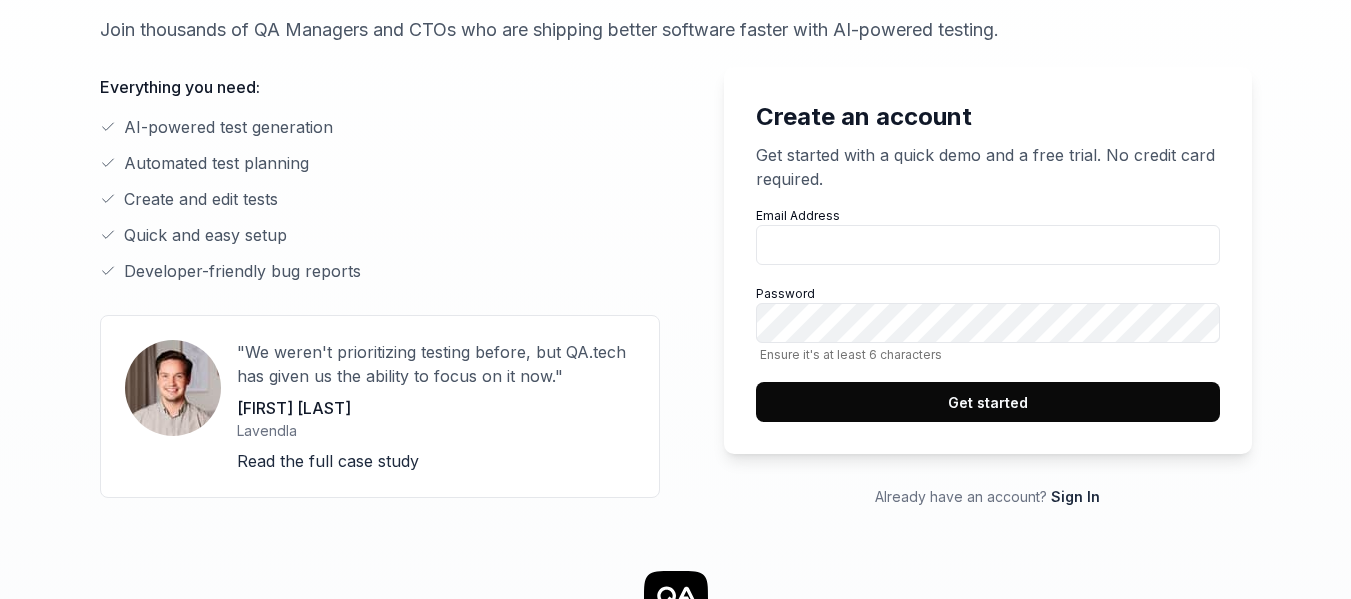 scroll, scrollTop: 0, scrollLeft: 0, axis: both 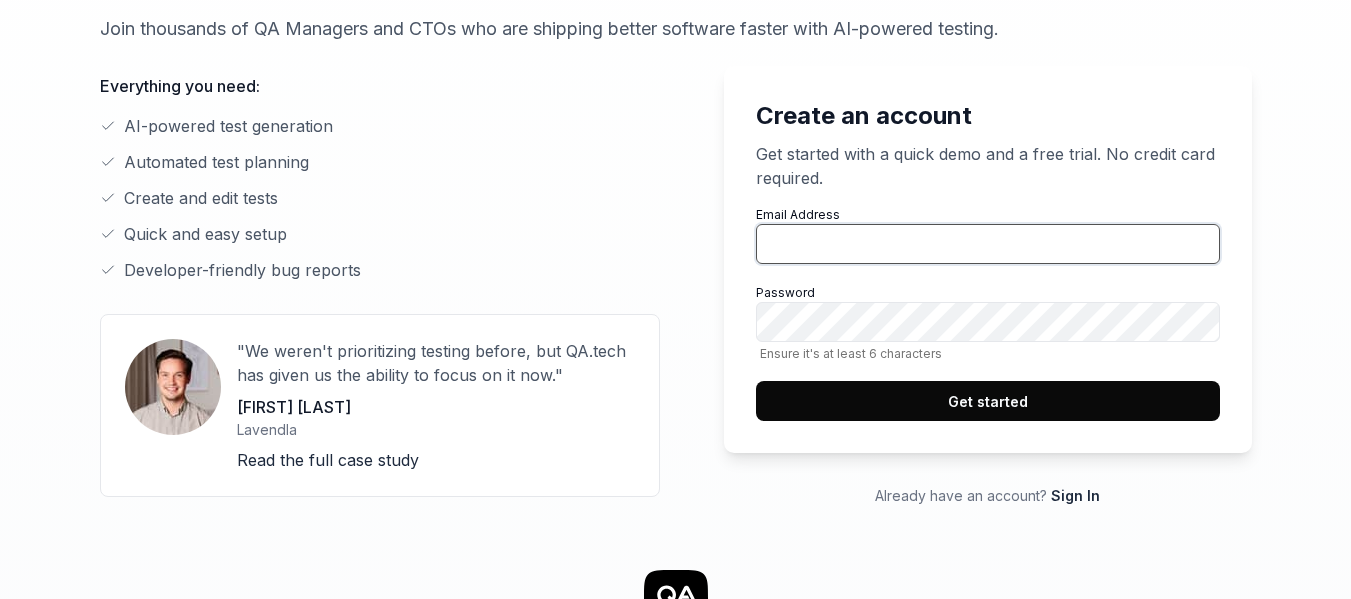click on "Email Address" at bounding box center (988, 244) 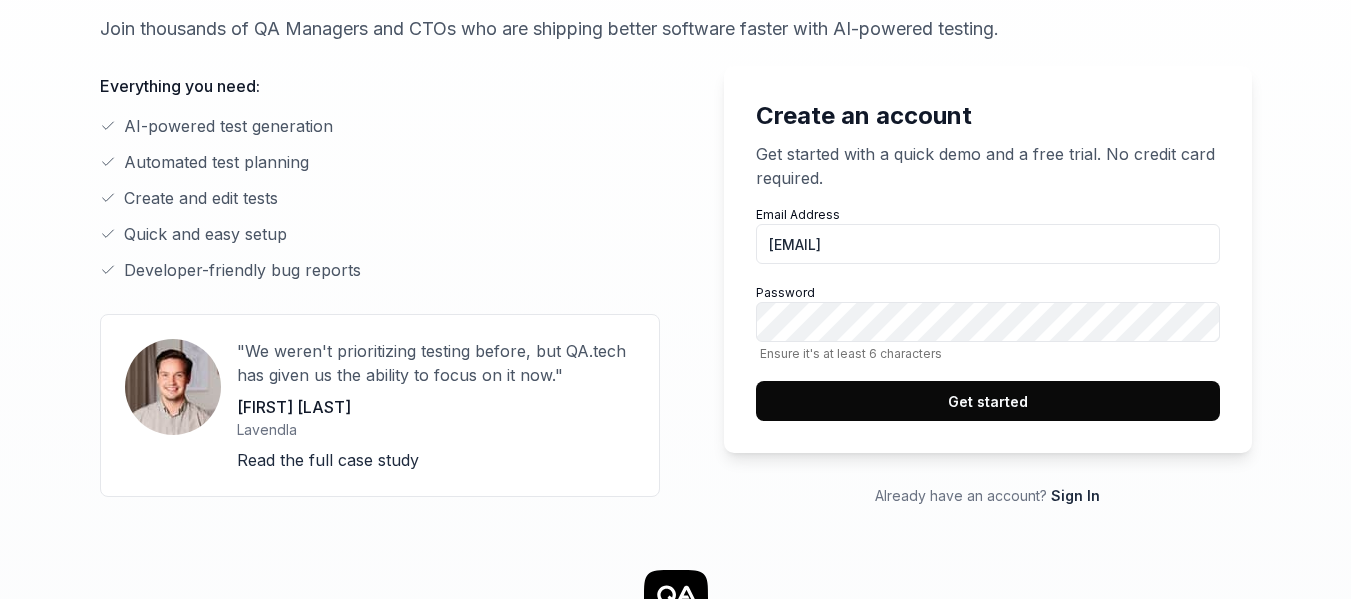 click on "Get started" at bounding box center [988, 401] 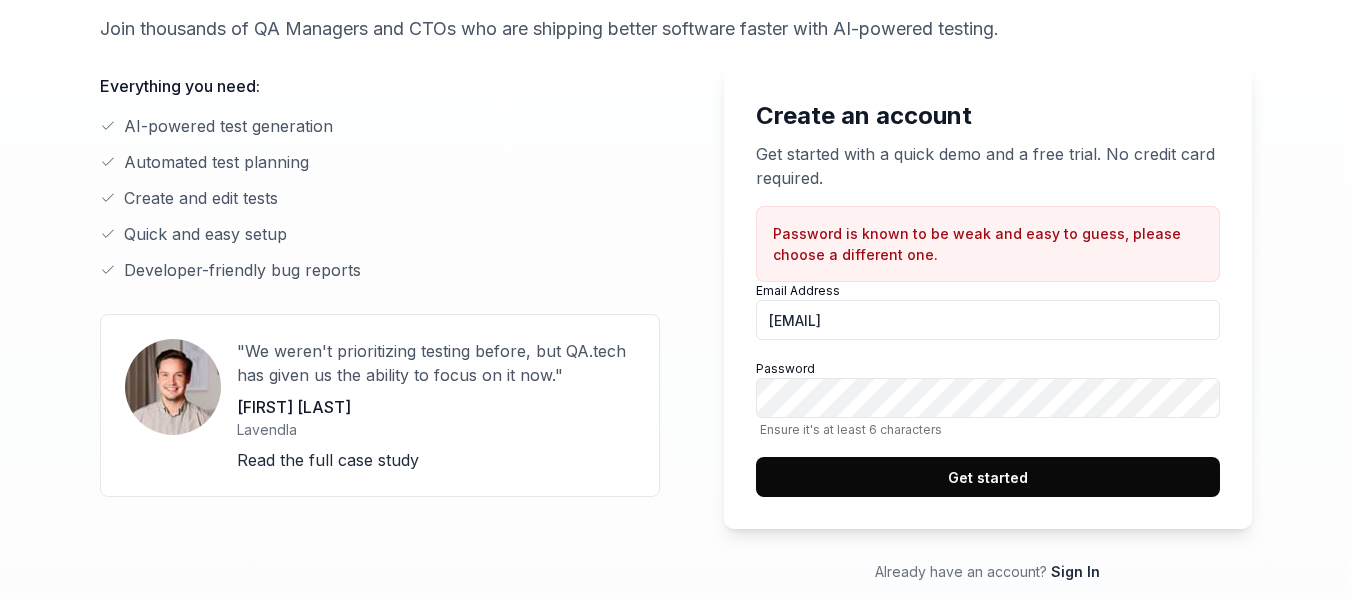 click on "Get started with a quick demo and a free trial. No credit card required." at bounding box center [988, 166] 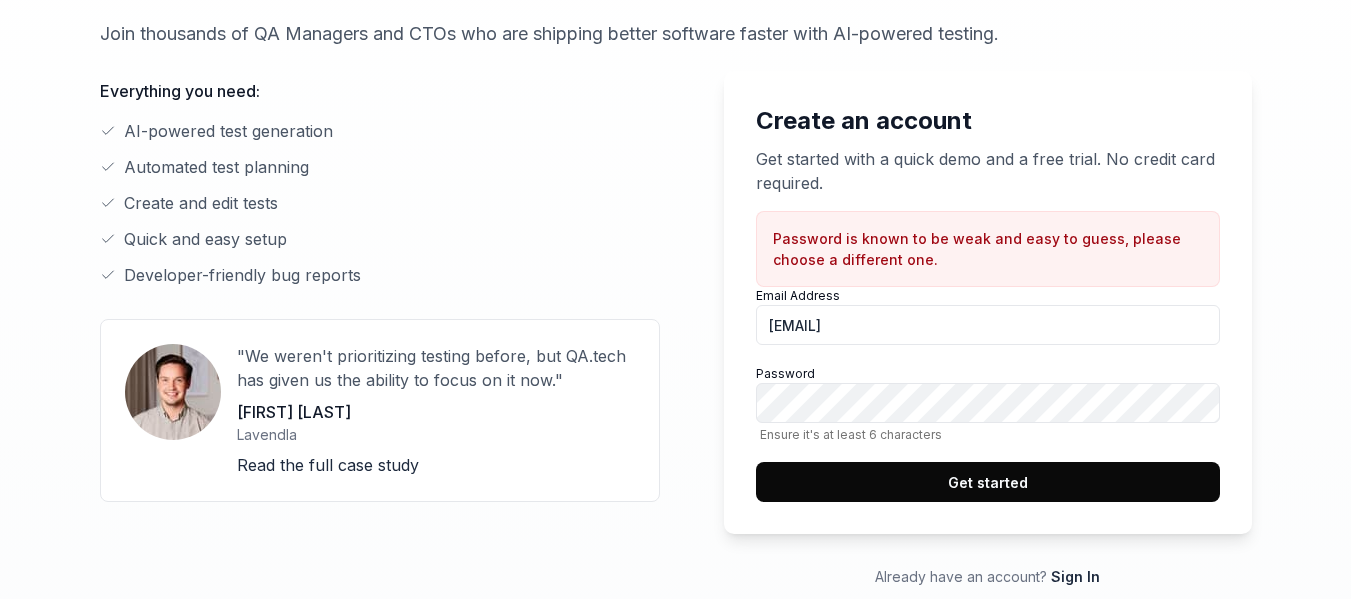 scroll, scrollTop: 189, scrollLeft: 0, axis: vertical 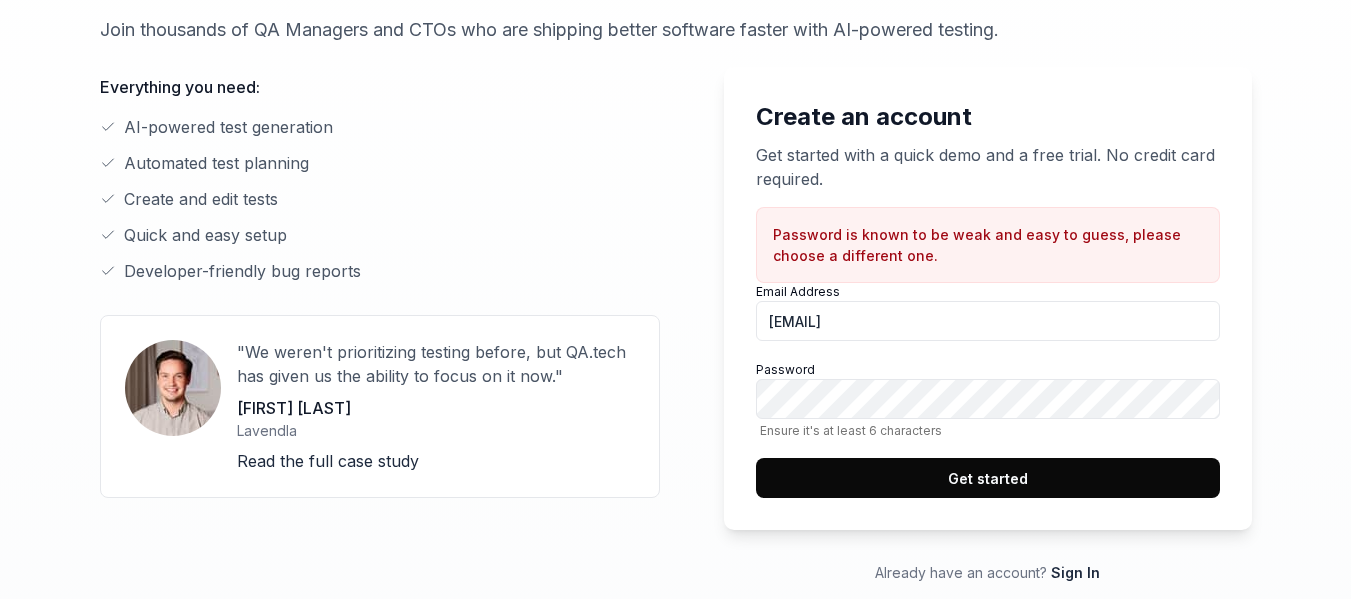 click on "Get started" at bounding box center (988, 478) 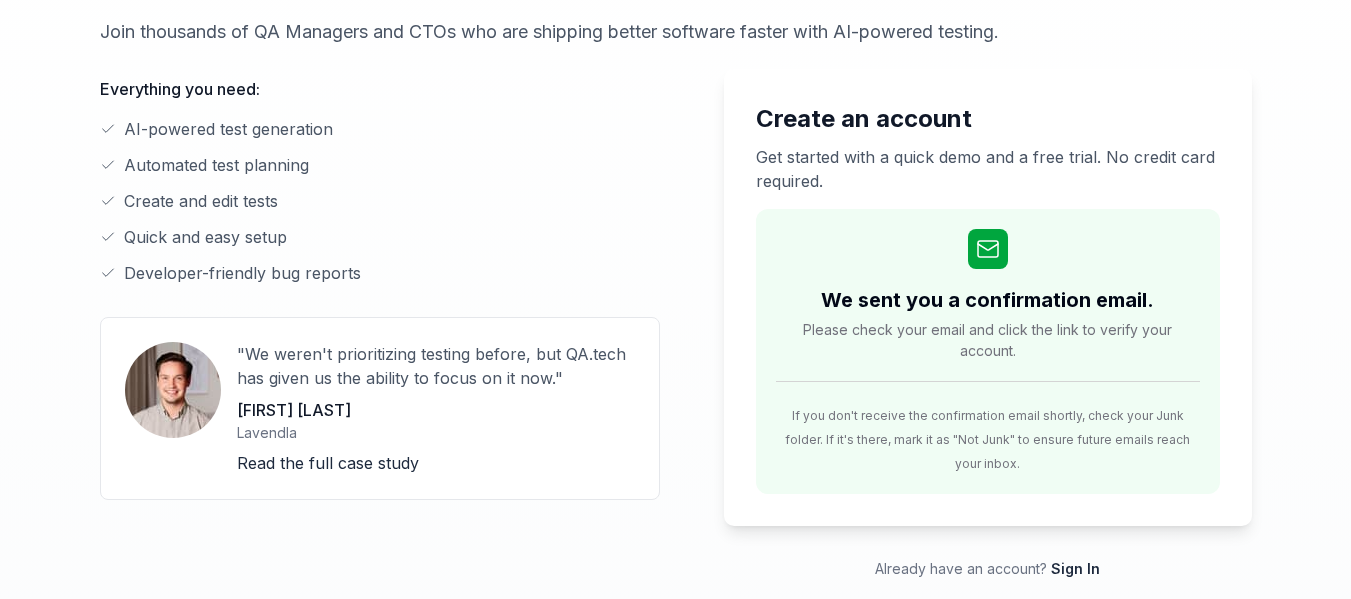 scroll, scrollTop: 0, scrollLeft: 0, axis: both 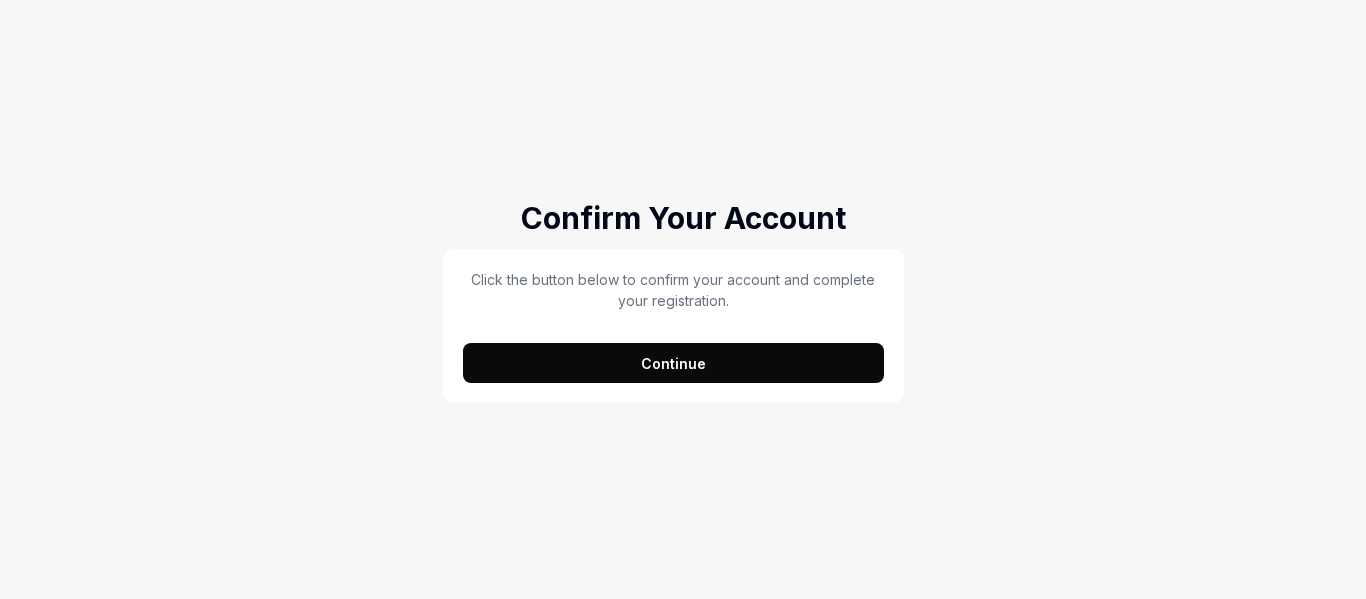 click on "Continue" at bounding box center (673, 363) 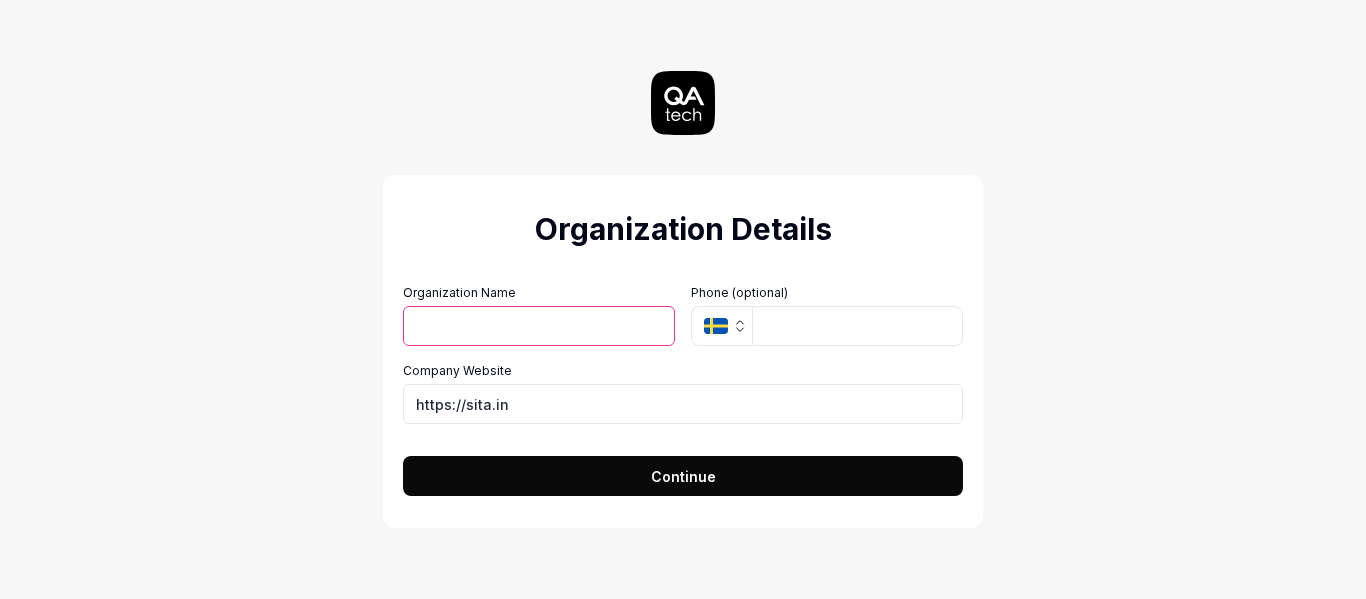 click on "Organization Name" at bounding box center (539, 326) 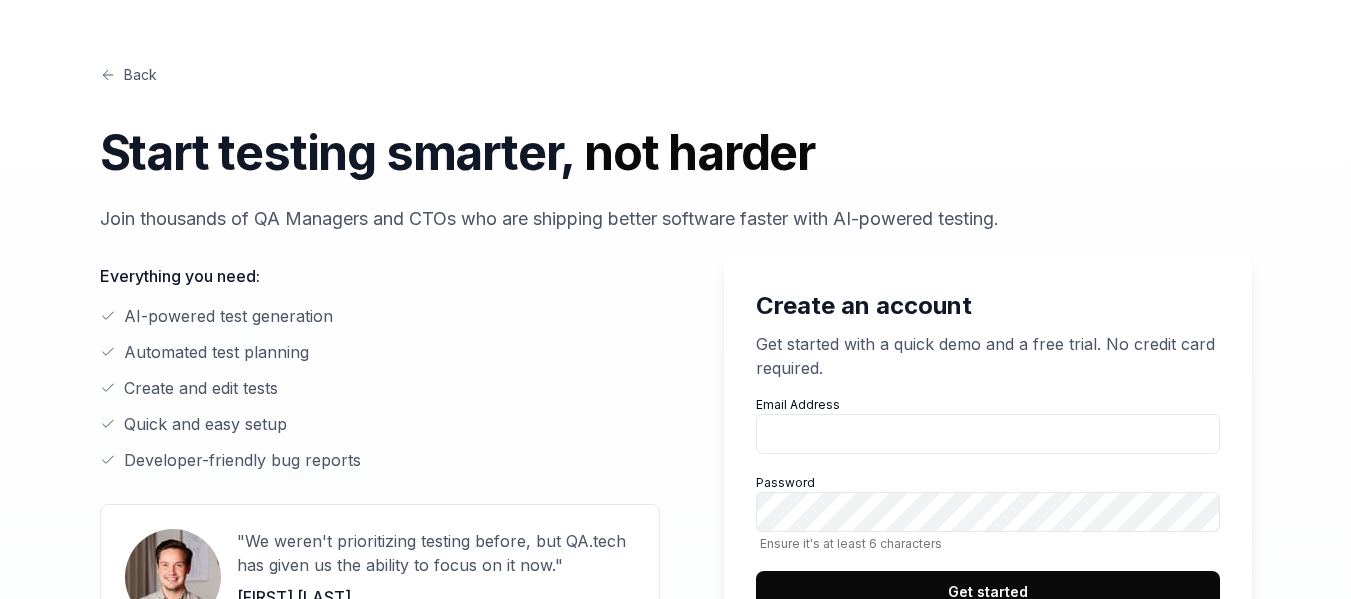 scroll, scrollTop: 0, scrollLeft: 0, axis: both 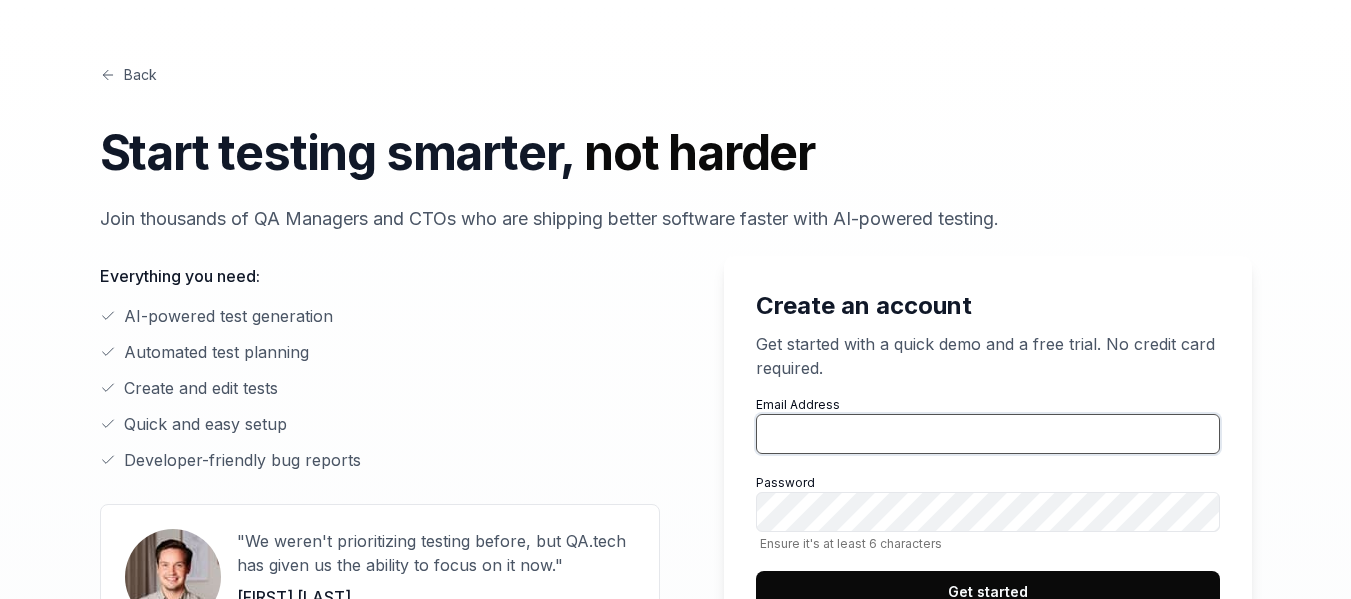 click on "Email Address" at bounding box center [988, 434] 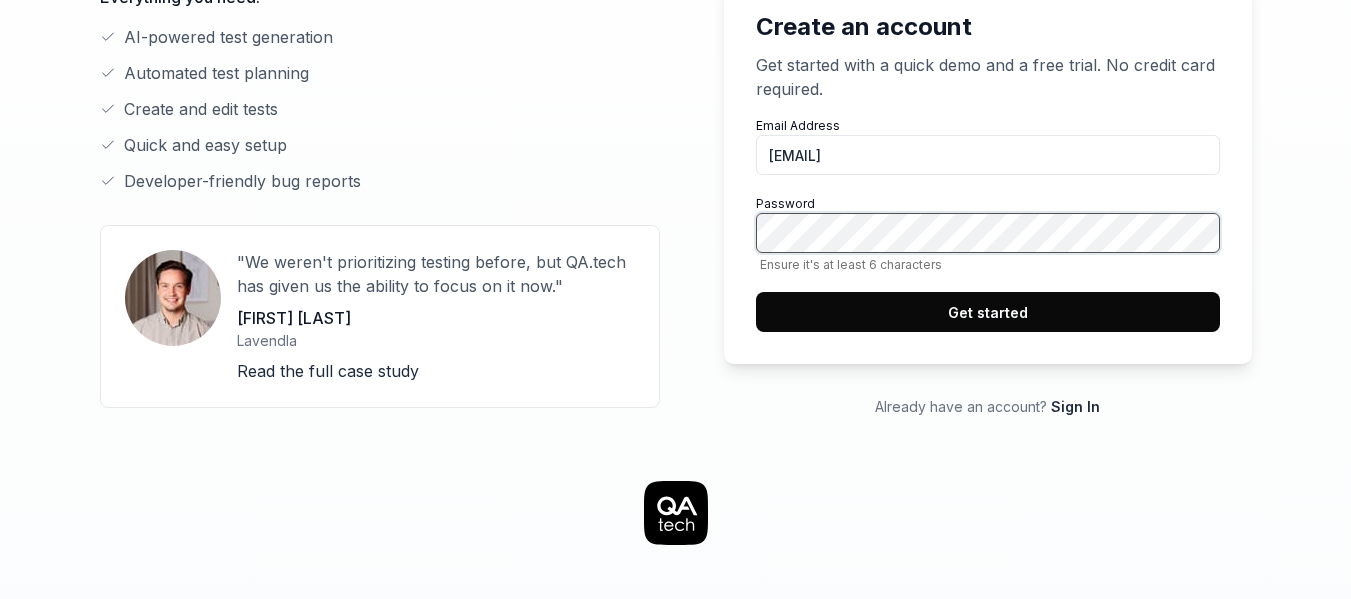 scroll, scrollTop: 285, scrollLeft: 0, axis: vertical 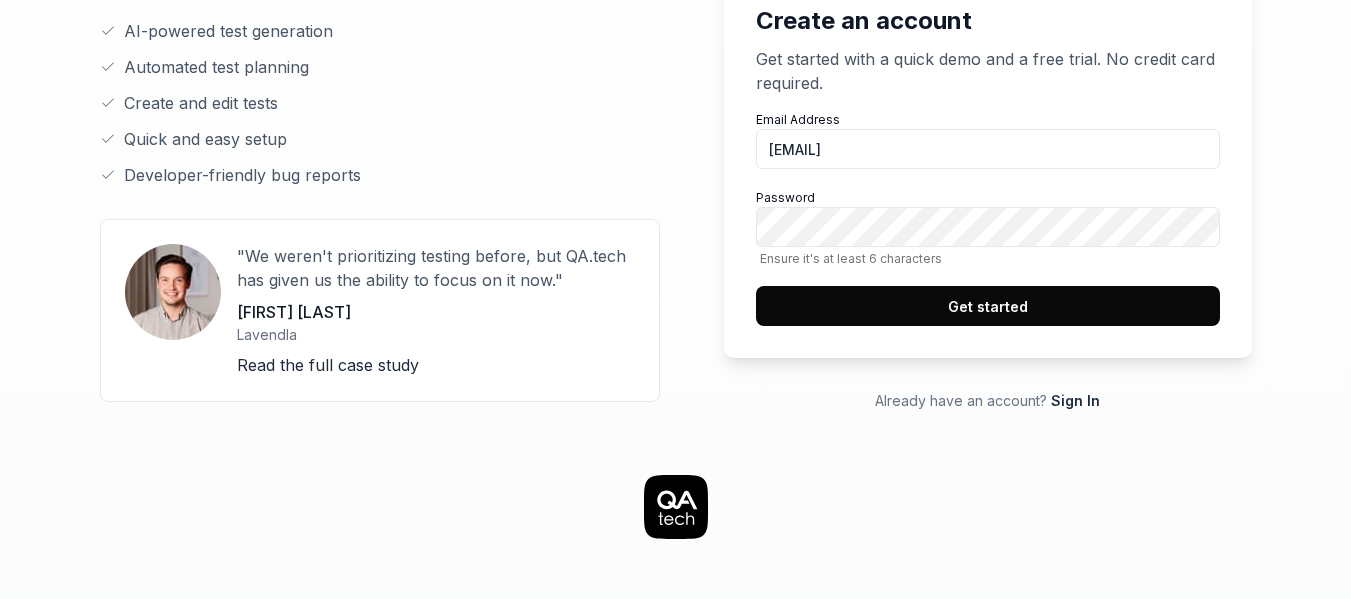click on "Get started" at bounding box center [988, 306] 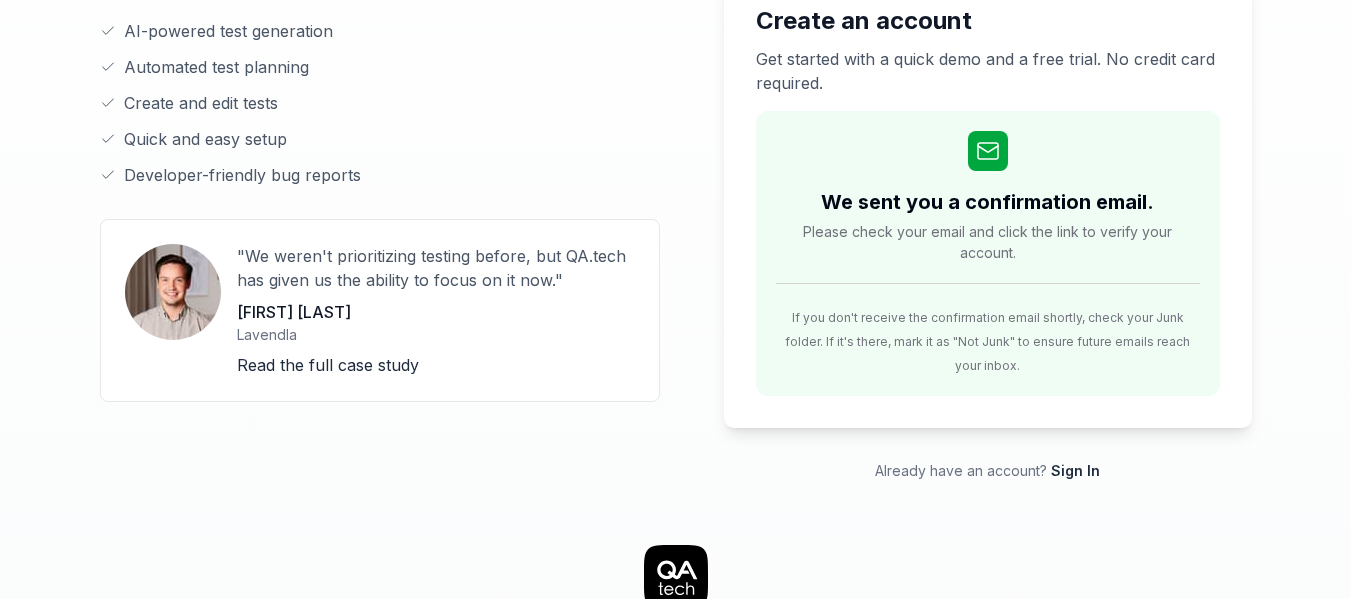click on "Sign In" at bounding box center (1075, 470) 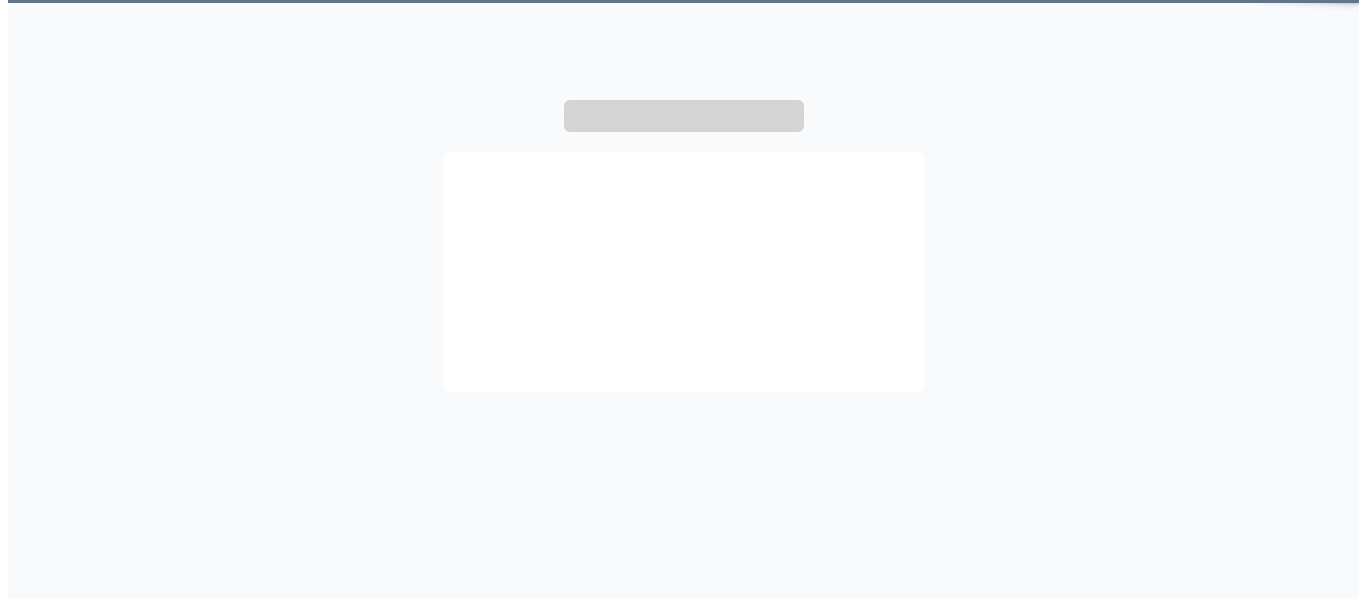 scroll, scrollTop: 0, scrollLeft: 0, axis: both 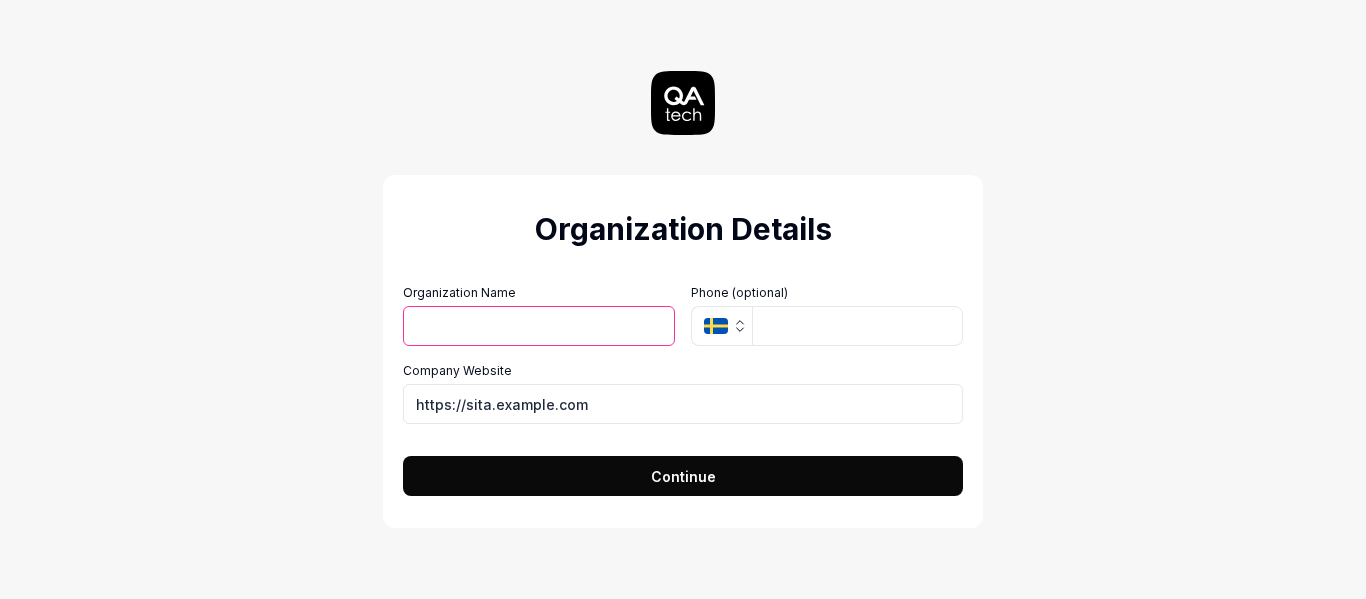 click on "Organization Name" at bounding box center [539, 326] 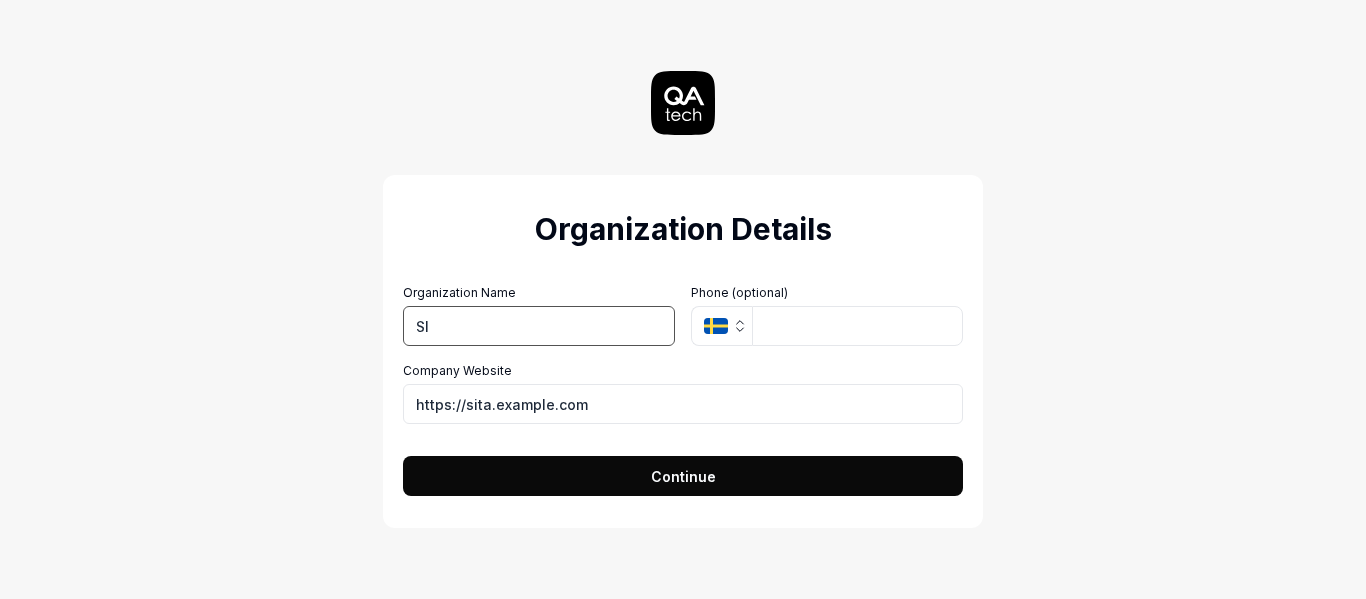type on "S" 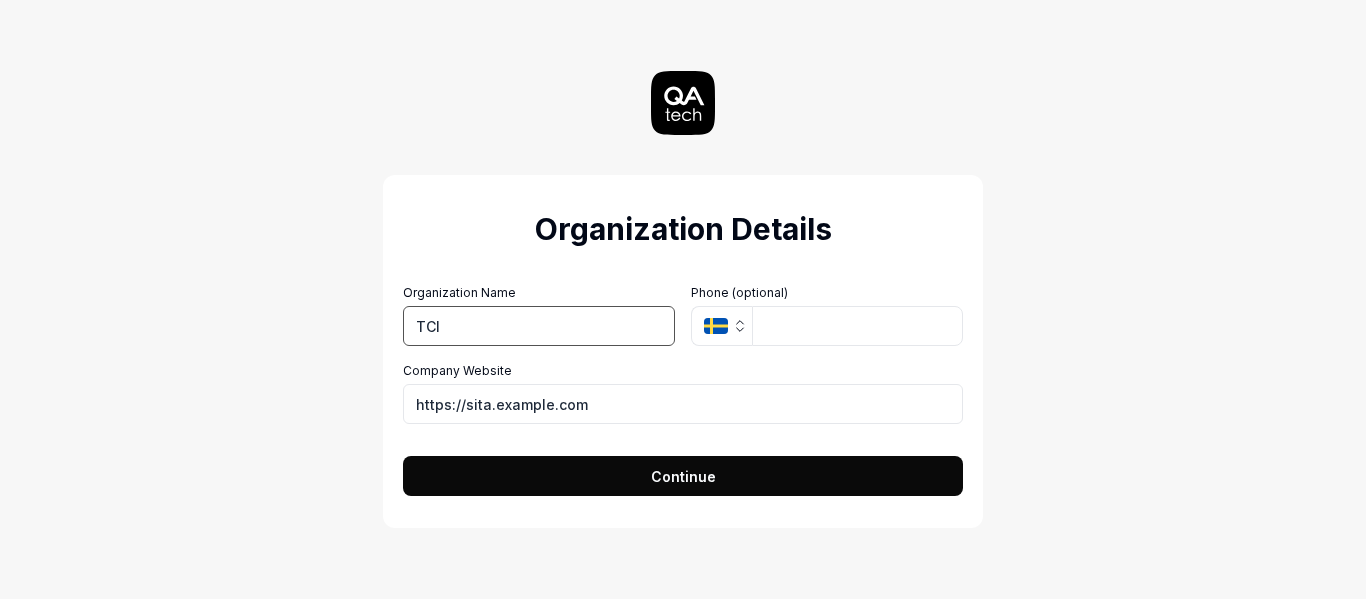 type on "TCI" 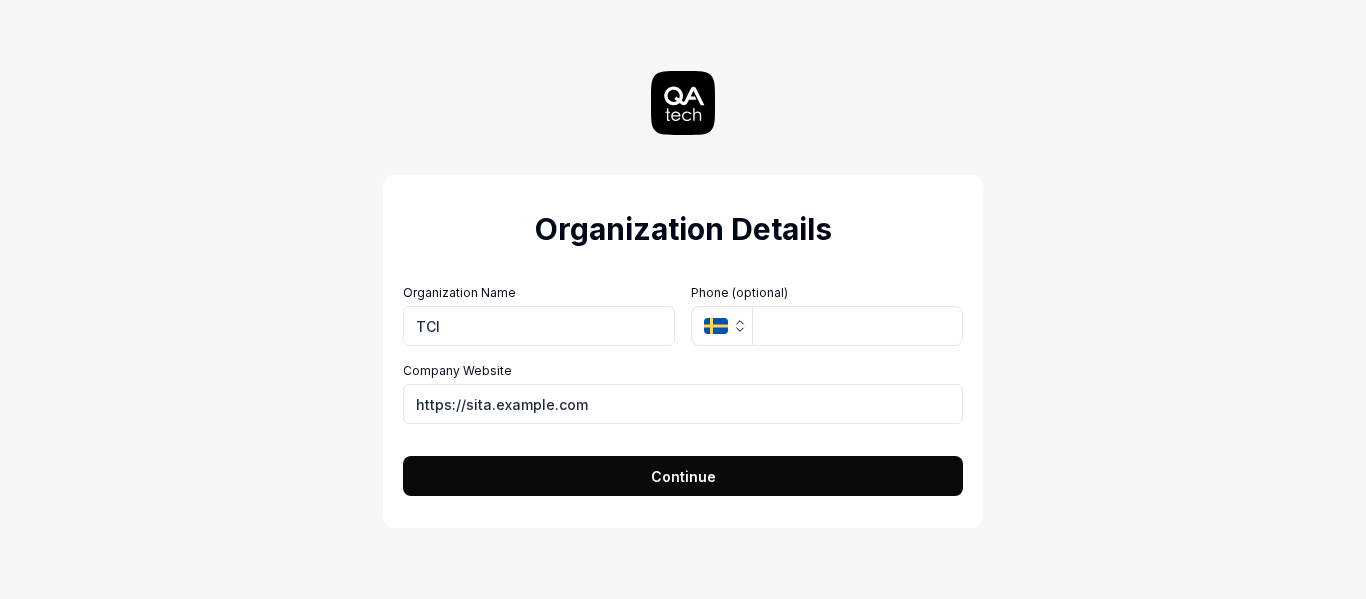 click on "Continue" at bounding box center [683, 476] 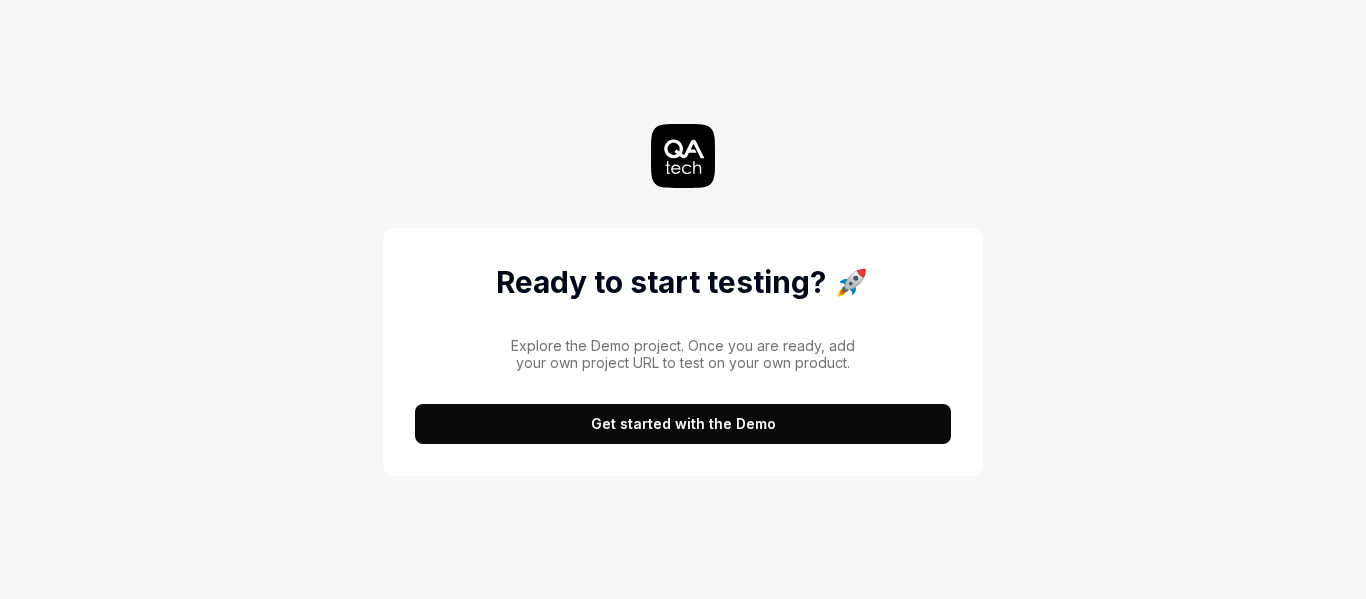 click on "Get started with the Demo" at bounding box center (683, 424) 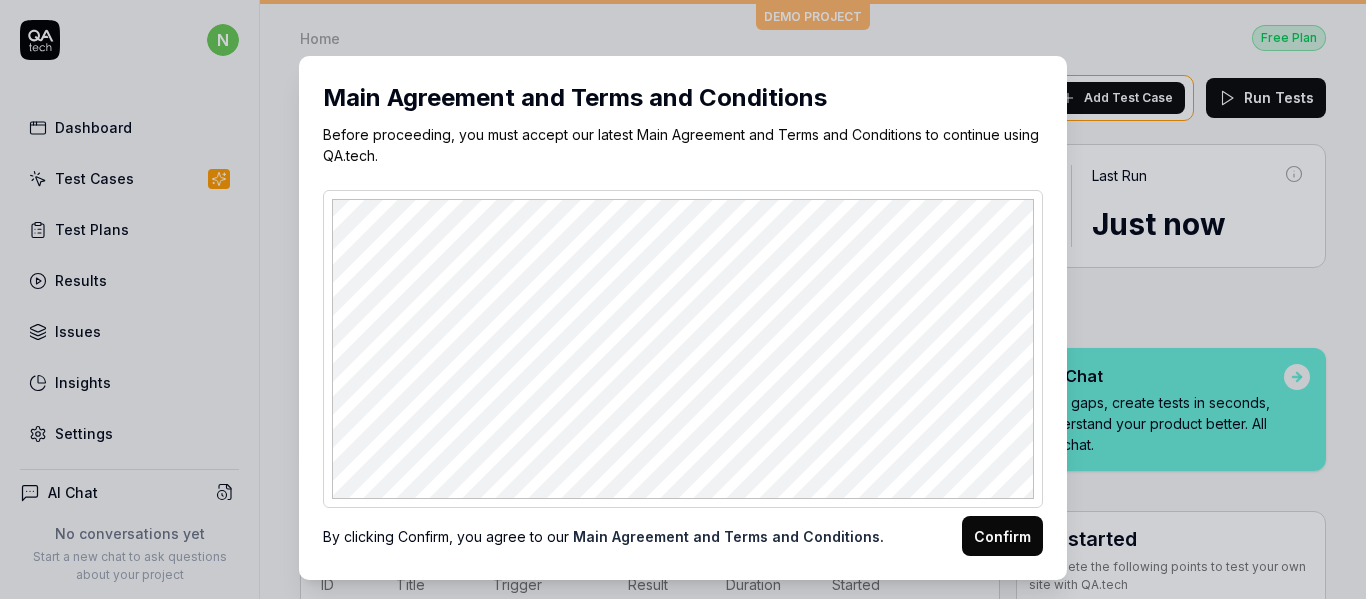 scroll, scrollTop: 0, scrollLeft: 0, axis: both 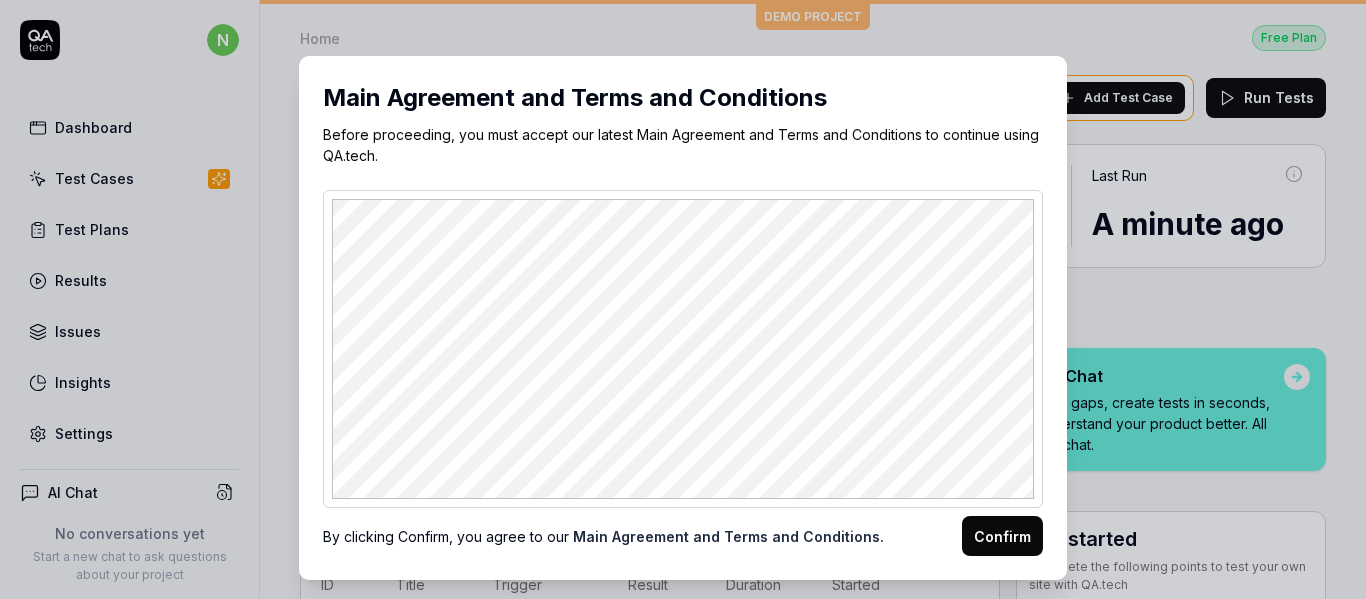 click on "Confirm" at bounding box center (1002, 536) 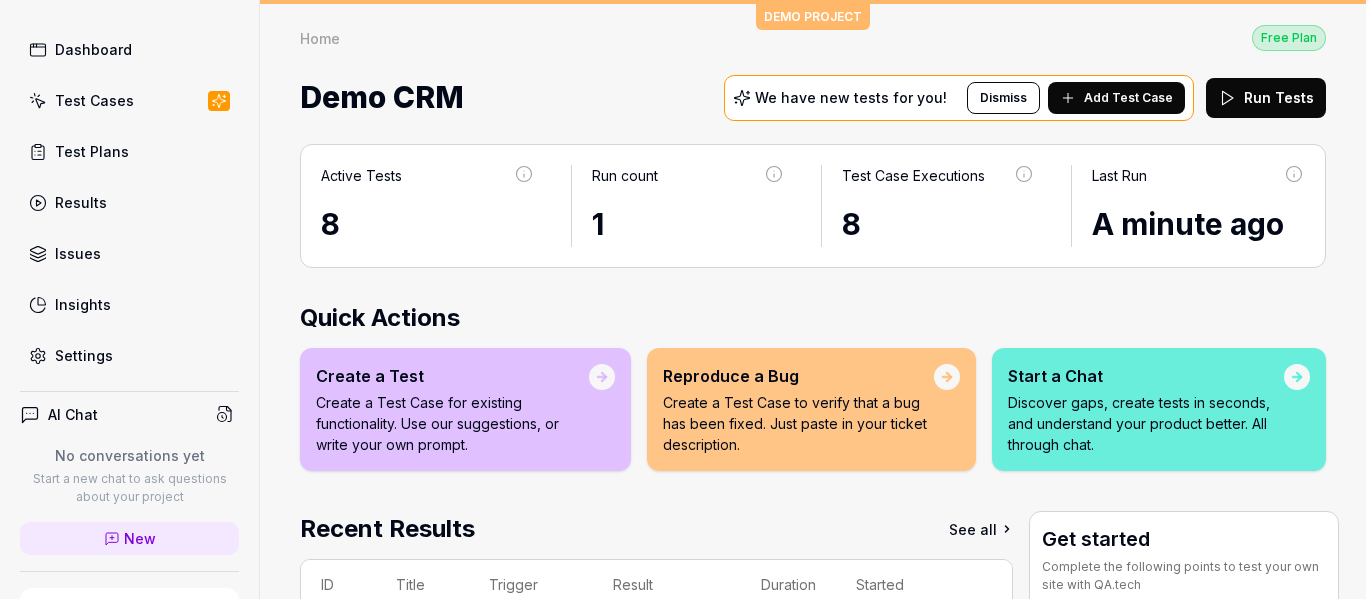 scroll, scrollTop: 86, scrollLeft: 0, axis: vertical 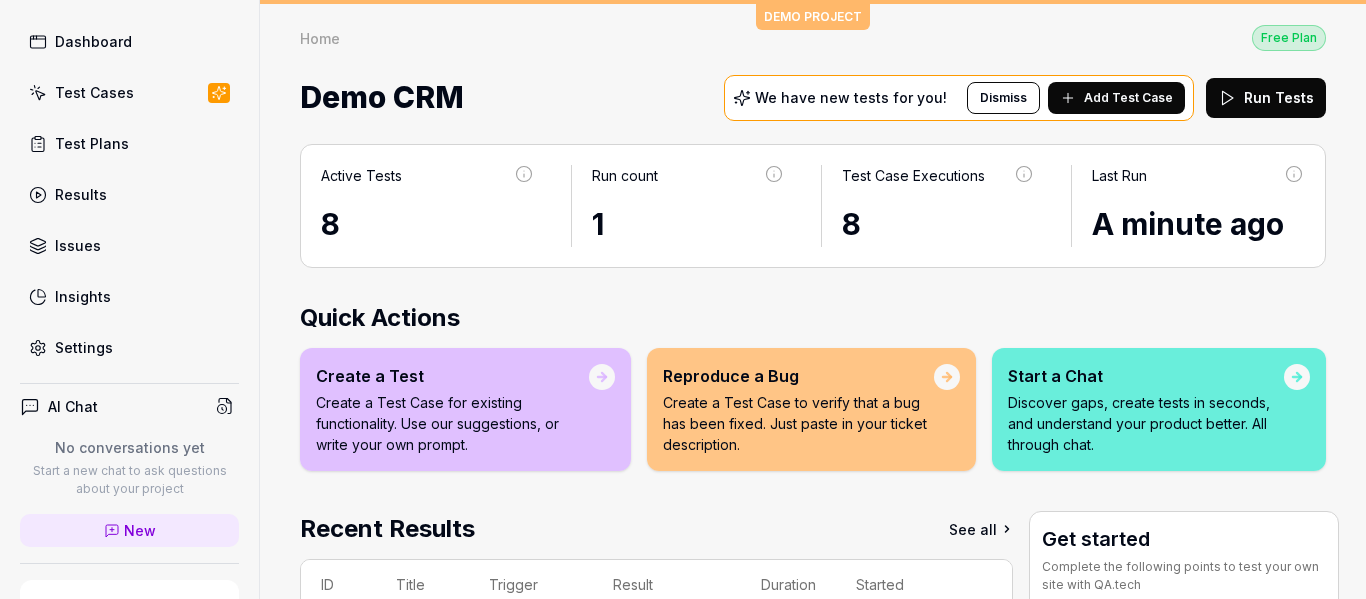 click on "Settings" at bounding box center (84, 347) 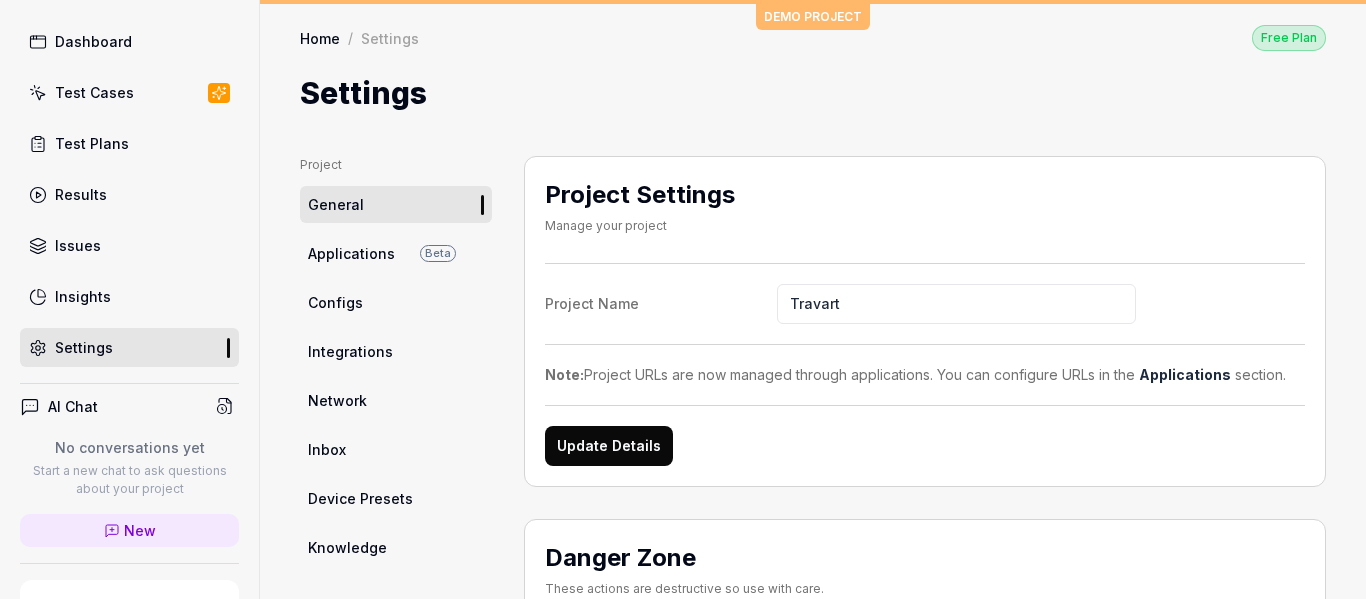 type on "Travart" 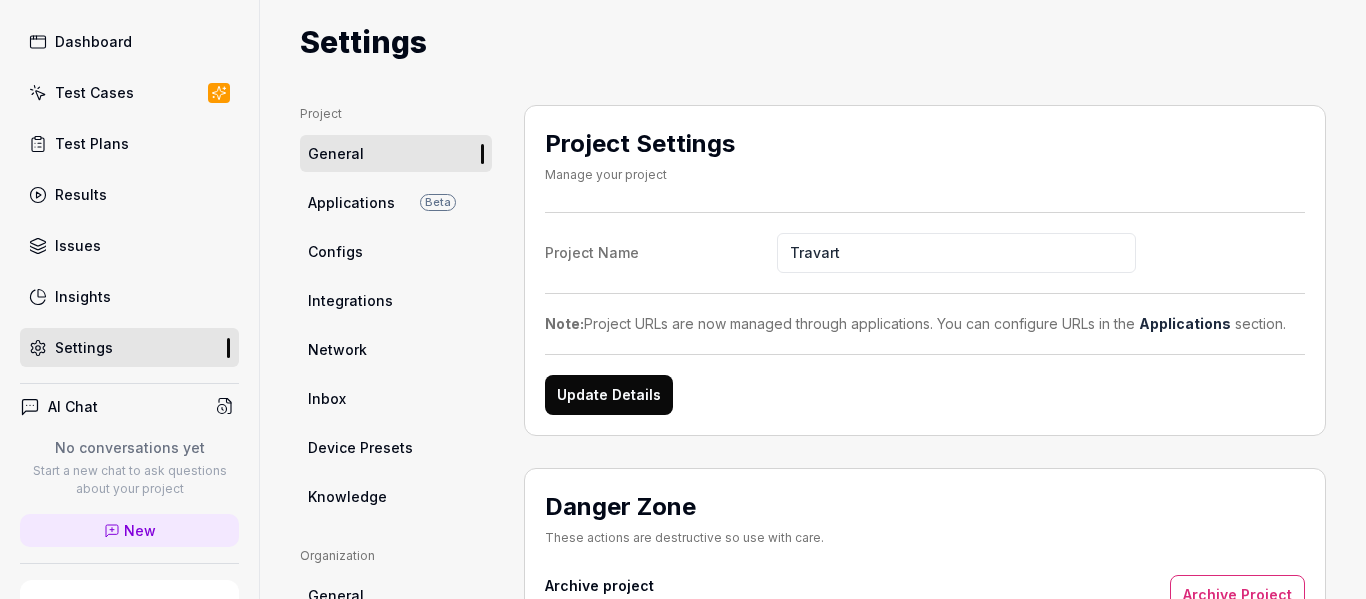 scroll, scrollTop: 0, scrollLeft: 0, axis: both 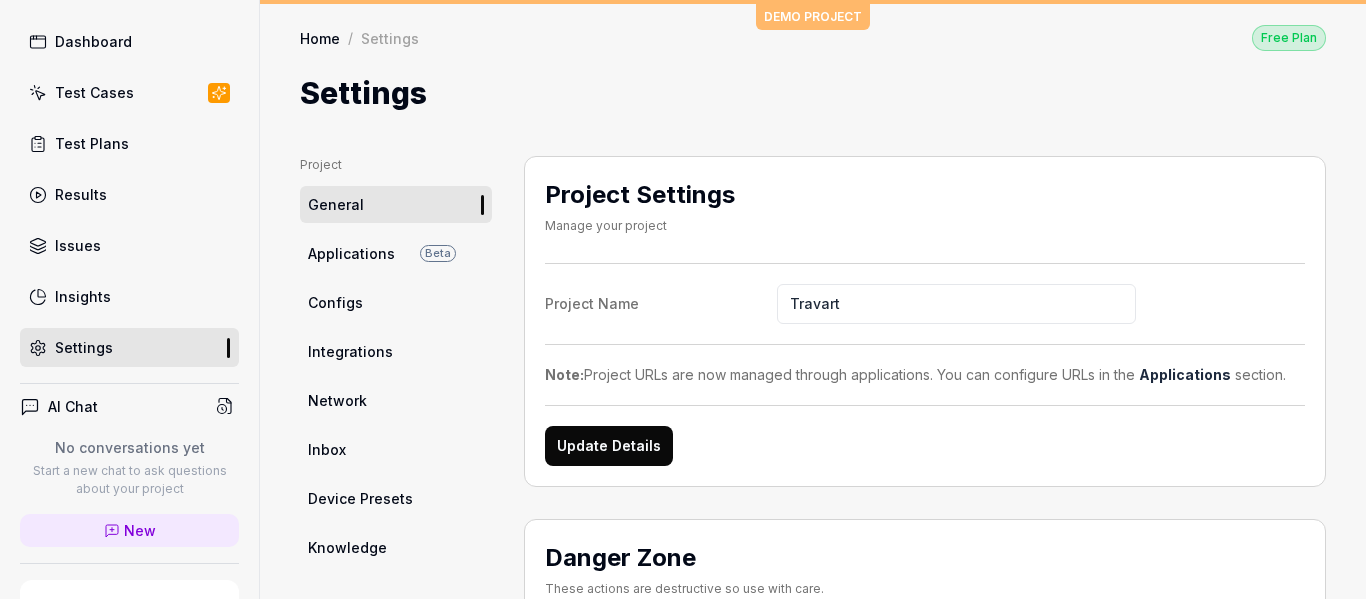 click on "Applications" at bounding box center (351, 253) 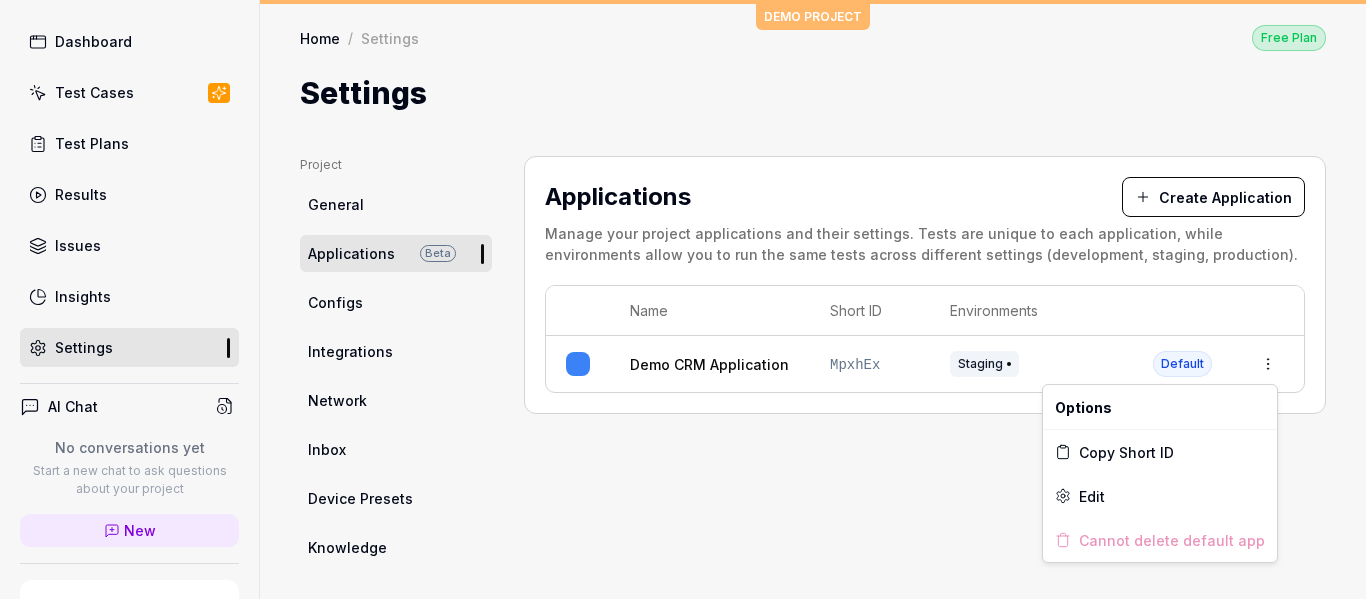 click on "n Dashboard Test Cases Test Plans Results Issues Insights Settings AI Chat No conversations yet Start a new chat to ask questions about your project New Test Runs 1  of  10 This is just a trial, upgrade for more tests! You have almost reached the limit for the trial. Upgrade Now Book a call with us Documentation T TCI Travart Collapse Sidebar DEMO PROJECT Home / Settings Free Plan Home / Settings Free Plan Settings Project General Applications Beta Configs Integrations Network Inbox Device Presets Knowledge Project Select a page Organization General Members Projects Subscription Connections Organization Select a page Profile My Details Authentication Email Password Profile Select a page Applications Create Application Manage your project applications and their settings. Tests are unique to each application, while environments allow you to run the same tests across different settings (development, staging, production). Name Short ID Environments Demo CRM Application MpxhEx Staging Default
Options" at bounding box center [683, 299] 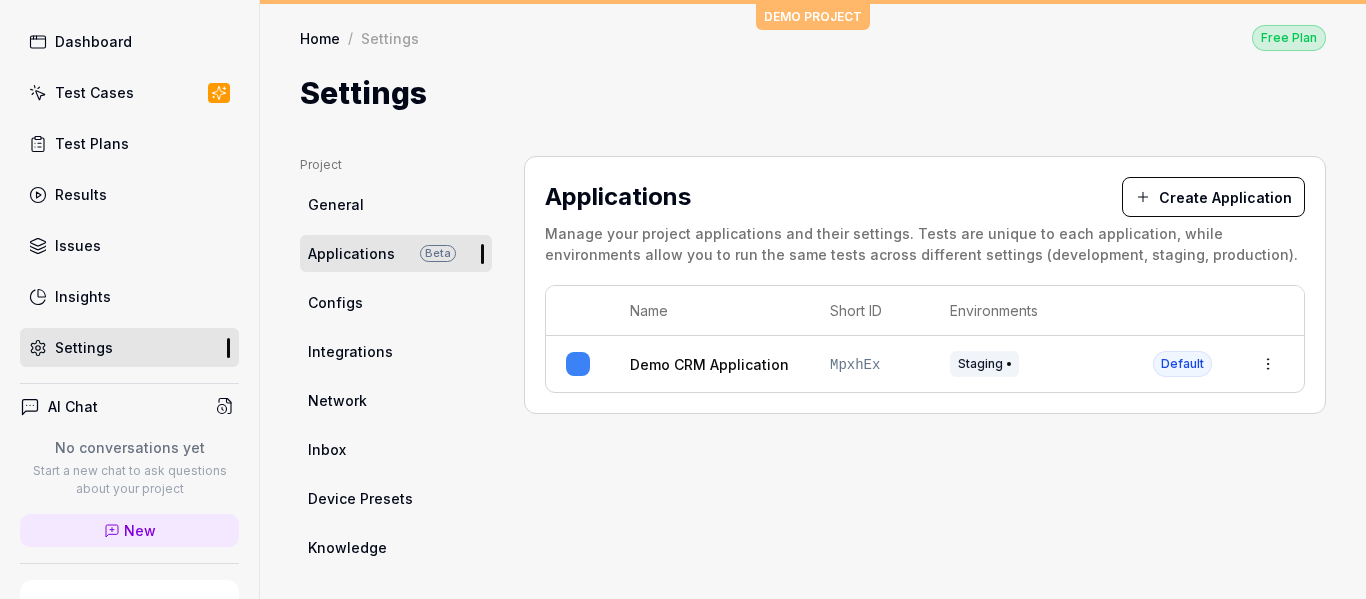 click on "n Dashboard Test Cases Test Plans Results Issues Insights Settings AI Chat No conversations yet Start a new chat to ask questions about your project New Test Runs 1  of  10 This is just a trial, upgrade for more tests! You have almost reached the limit for the trial. Upgrade Now Book a call with us Documentation T TCI Travart Collapse Sidebar DEMO PROJECT Home / Settings Free Plan Home / Settings Free Plan Settings Project General Applications Beta Configs Integrations Network Inbox Device Presets Knowledge Project Select a page Organization General Members Projects Subscription Connections Organization Select a page Profile My Details Authentication Email Password Profile Select a page Applications Create Application Manage your project applications and their settings. Tests are unique to each application, while environments allow you to run the same tests across different settings (development, staging, production). Name Short ID Environments Demo CRM Application MpxhEx Staging Default" at bounding box center [683, 299] 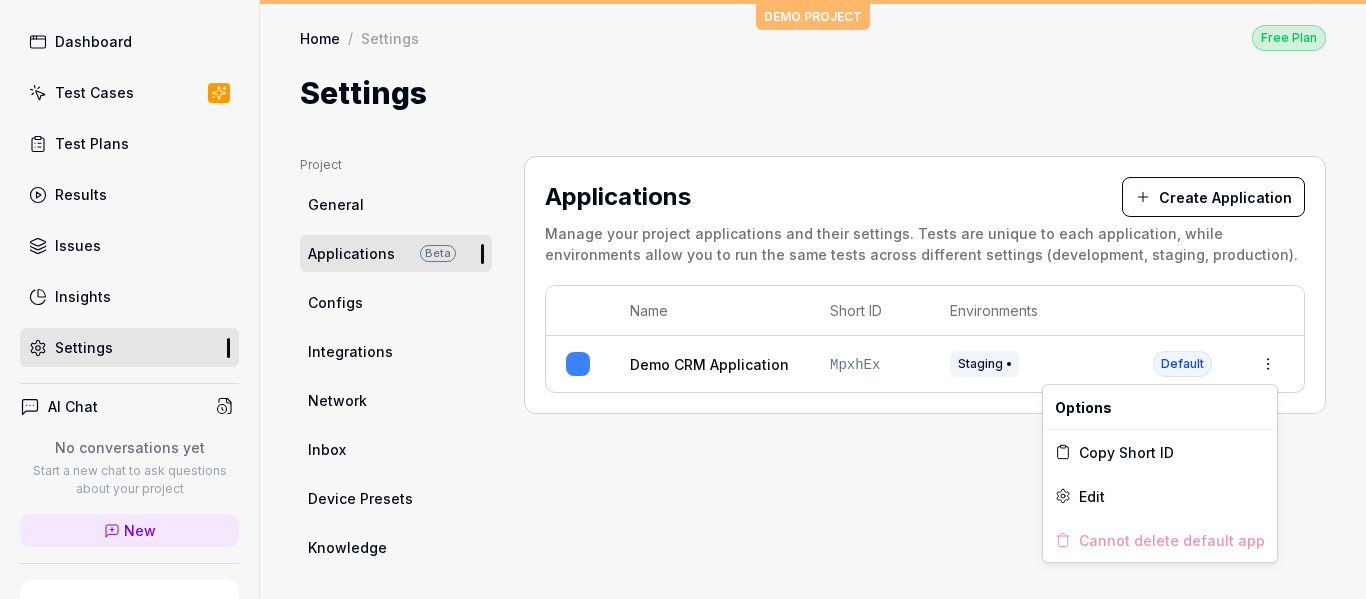 click on "n Dashboard Test Cases Test Plans Results Issues Insights Settings AI Chat No conversations yet Start a new chat to ask questions about your project New Test Runs 1  of  10 This is just a trial, upgrade for more tests! You have almost reached the limit for the trial. Upgrade Now Book a call with us Documentation T TCI Travart Collapse Sidebar DEMO PROJECT Home / Settings Free Plan Home / Settings Free Plan Settings Project General Applications Beta Configs Integrations Network Inbox Device Presets Knowledge Project Select a page Organization General Members Projects Subscription Connections Organization Select a page Profile My Details Authentication Email Password Profile Select a page Applications Create Application Manage your project applications and their settings. Tests are unique to each application, while environments allow you to run the same tests across different settings (development, staging, production). Name Short ID Environments Demo CRM Application MpxhEx Staging Default
Options" at bounding box center [683, 299] 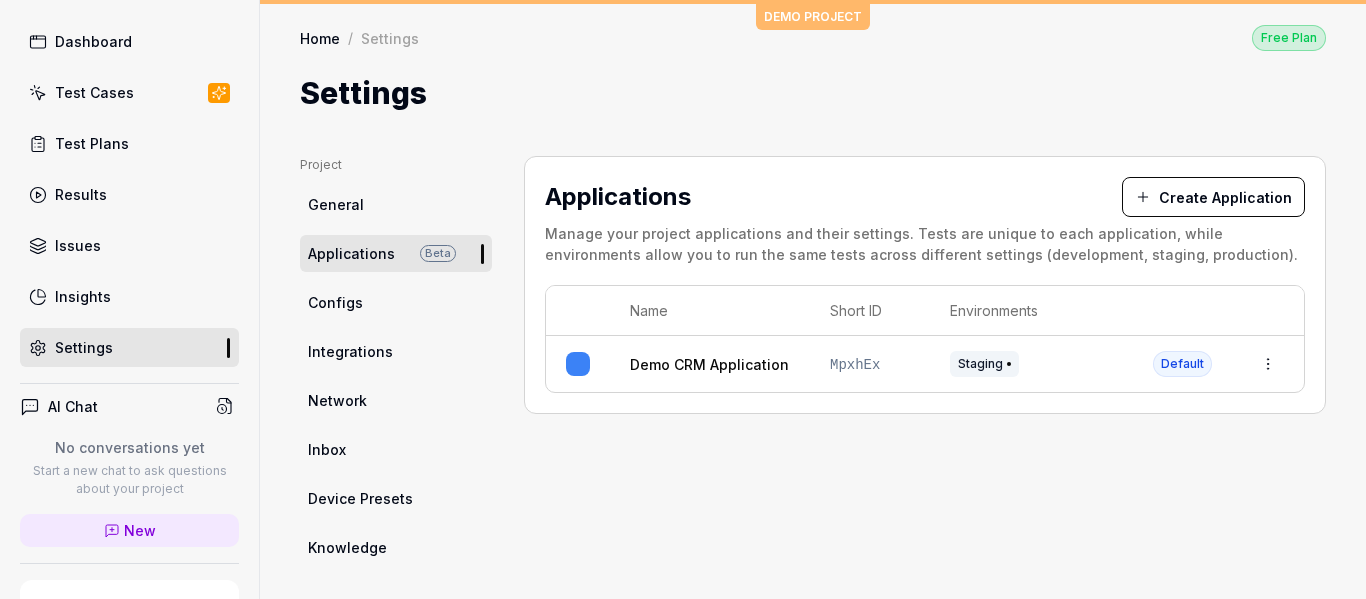 click on "Create Application" at bounding box center (1213, 197) 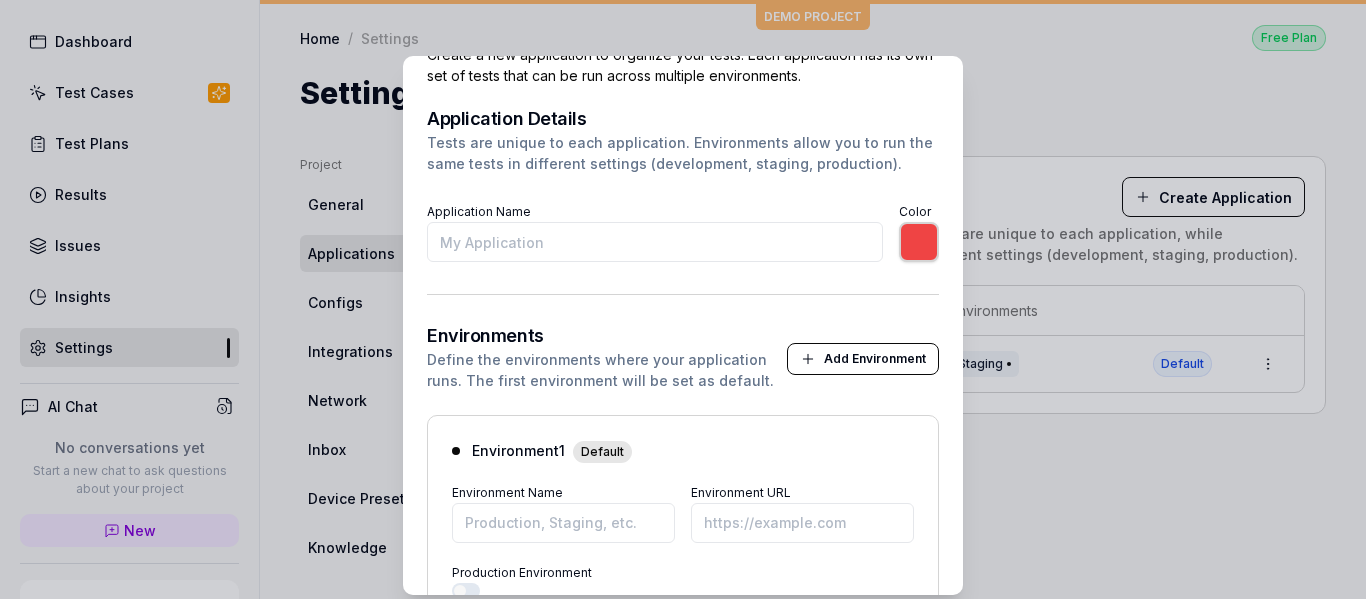 scroll, scrollTop: 0, scrollLeft: 0, axis: both 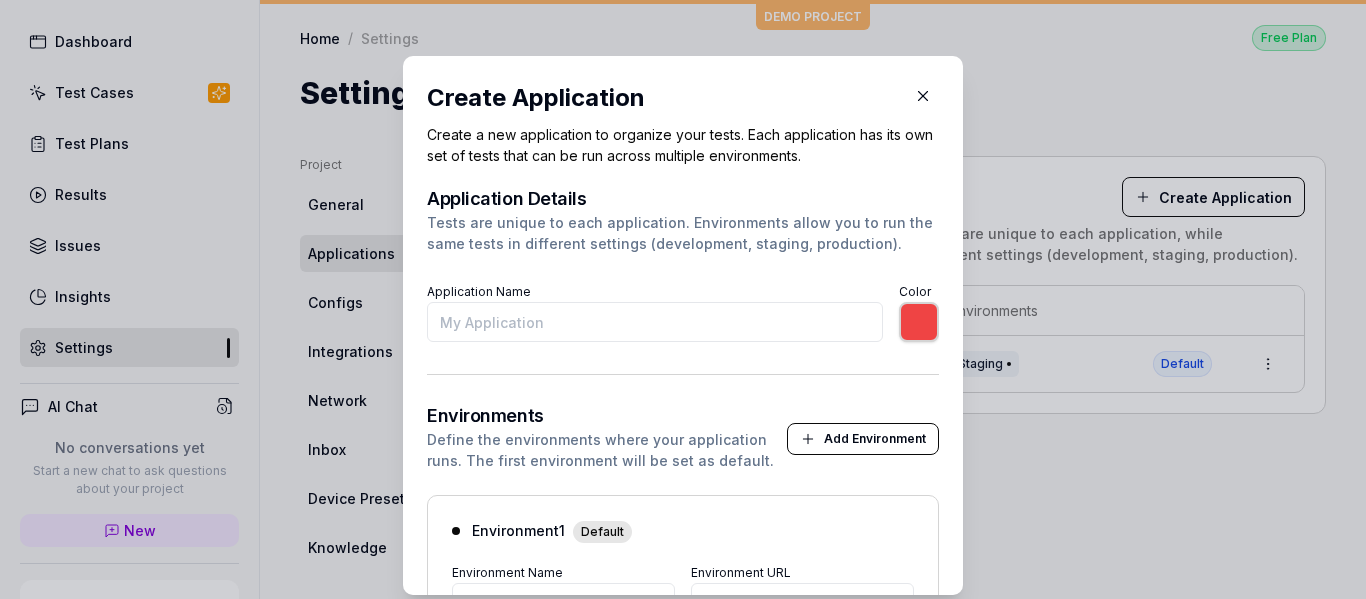 click on "Application Name" at bounding box center [655, 322] 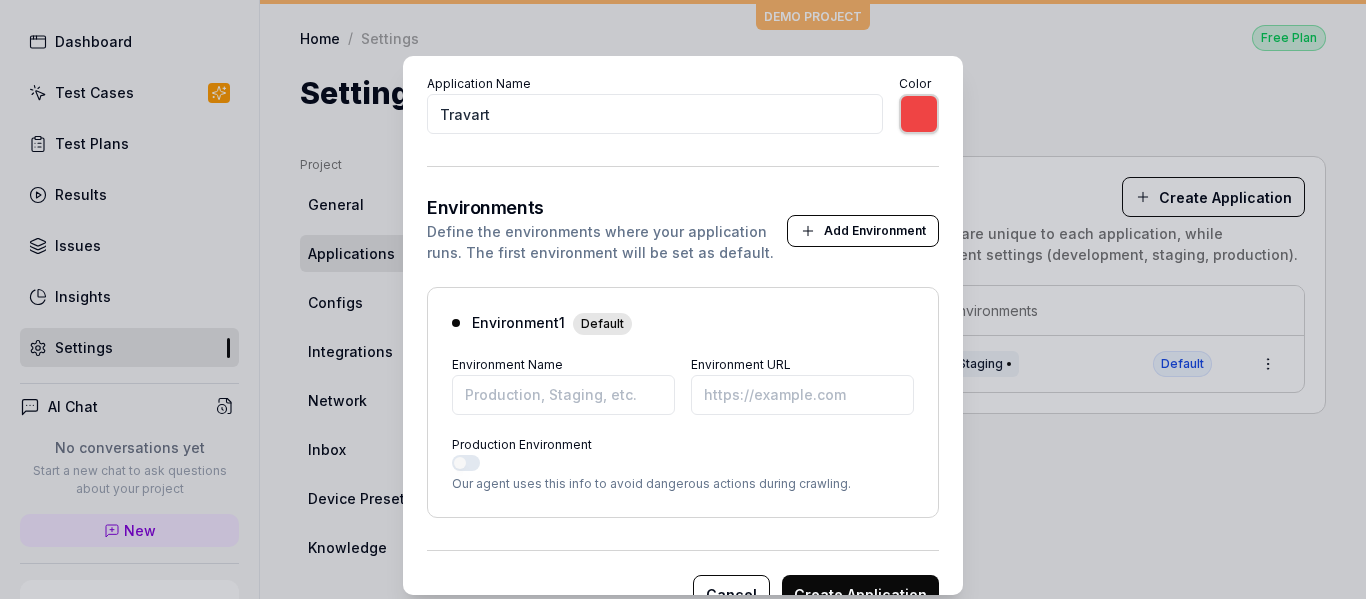 scroll, scrollTop: 209, scrollLeft: 0, axis: vertical 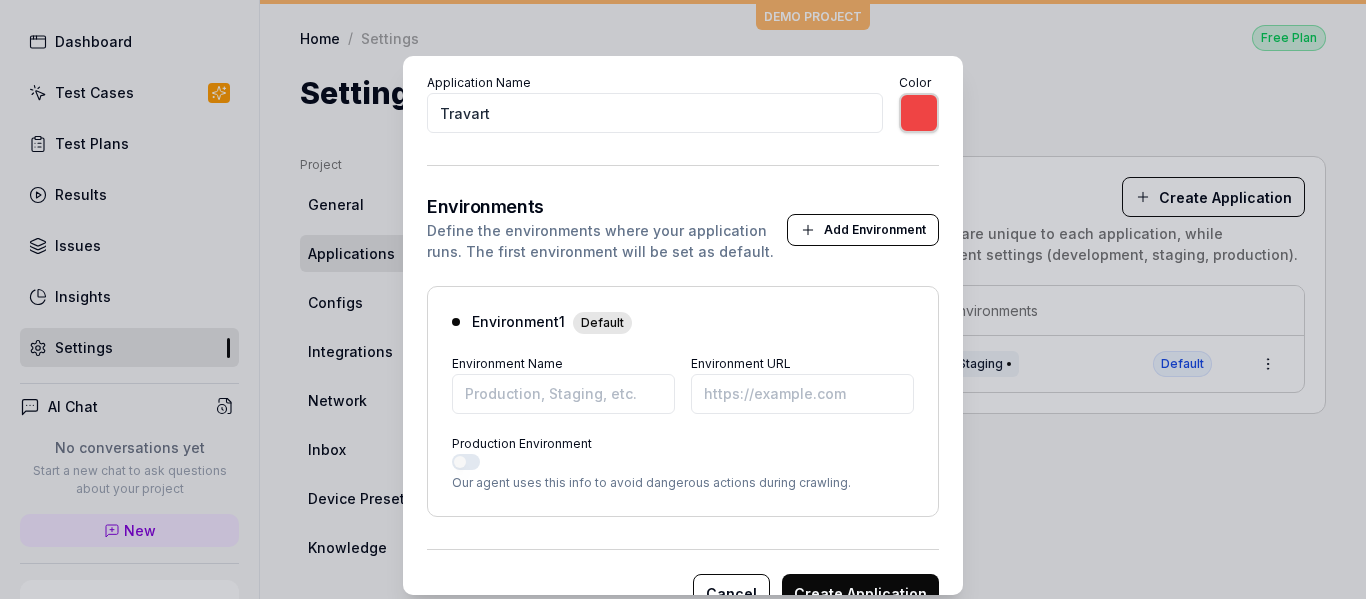 type on "Travart" 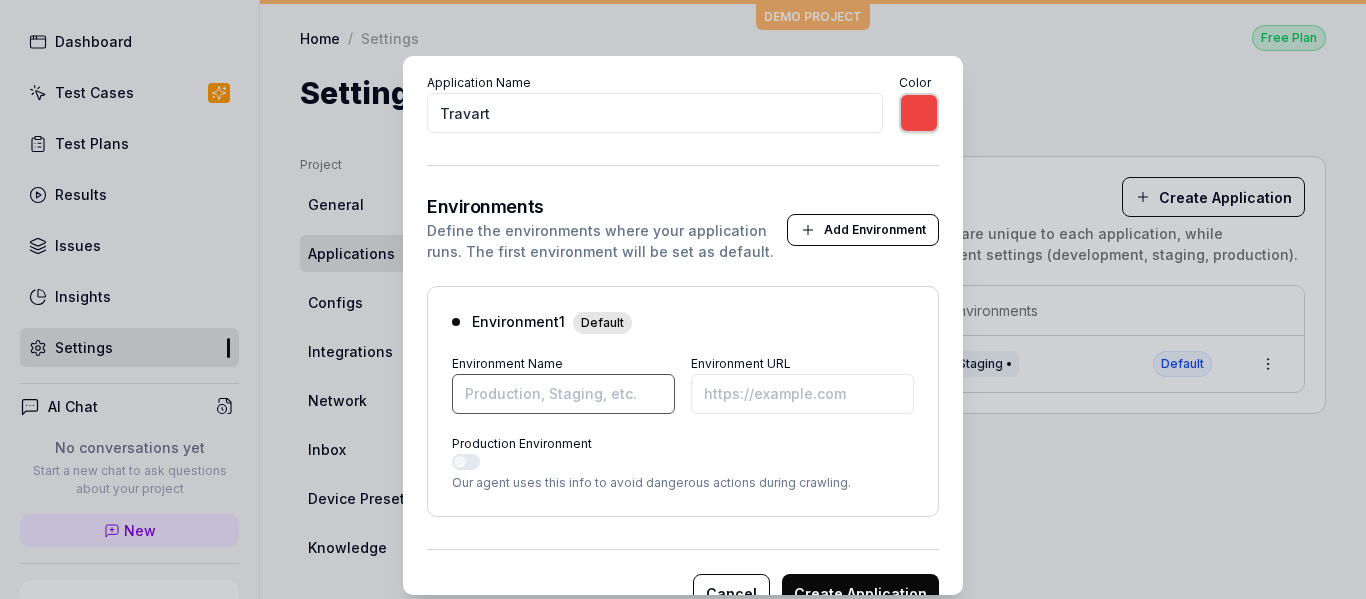 click on "Environment Name" at bounding box center [563, 394] 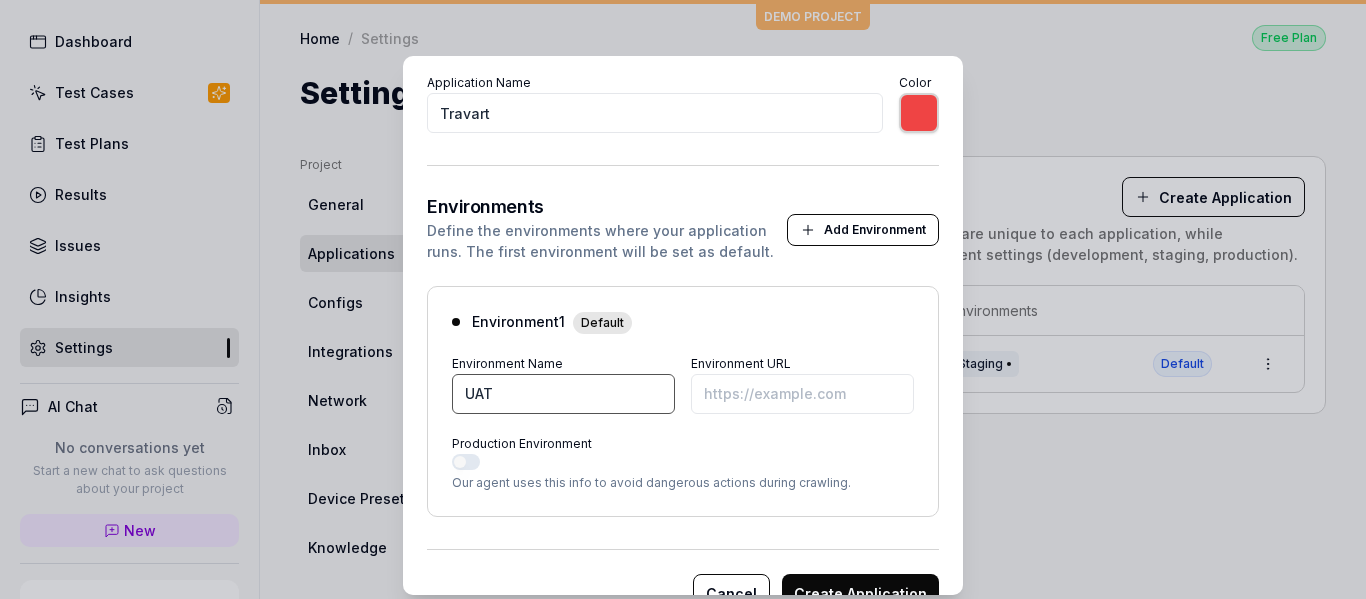 type on "UAT" 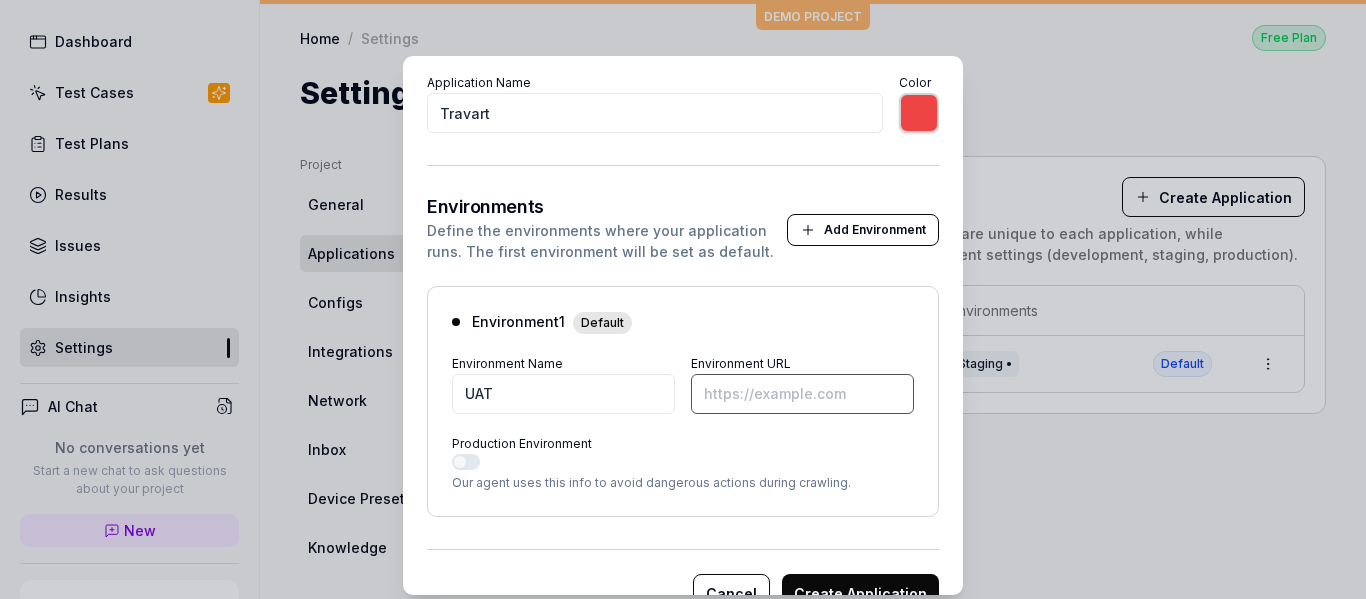 click on "Environment URL" at bounding box center [802, 394] 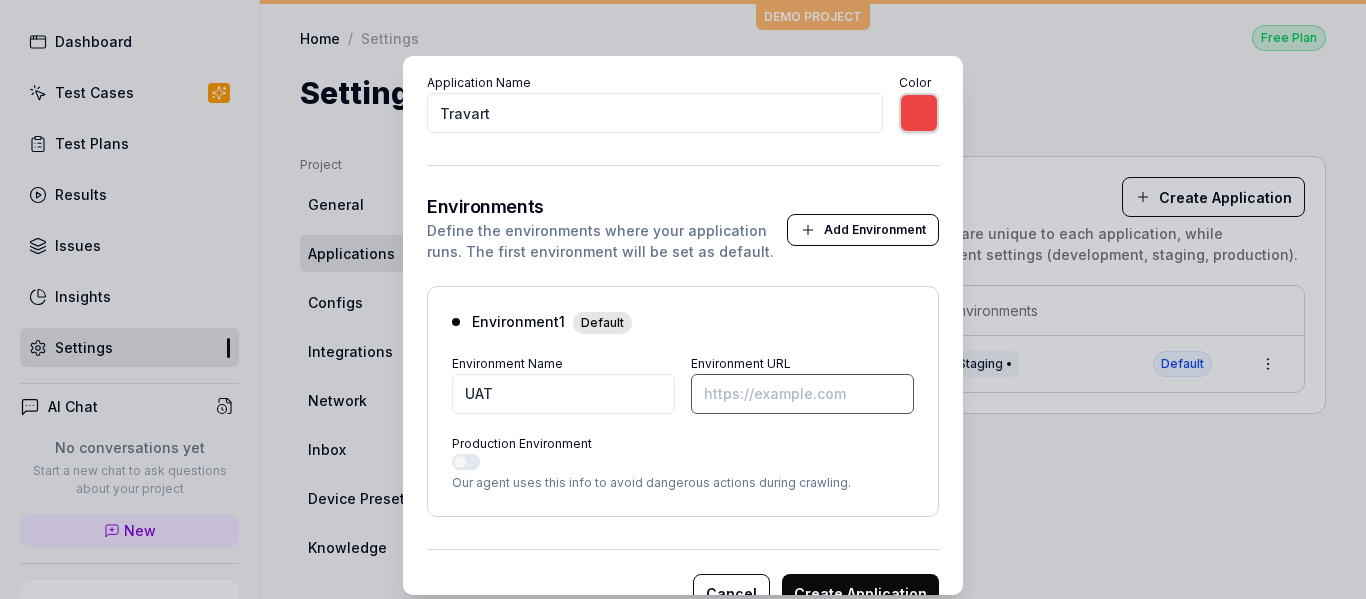 click on "Environment URL" at bounding box center [802, 394] 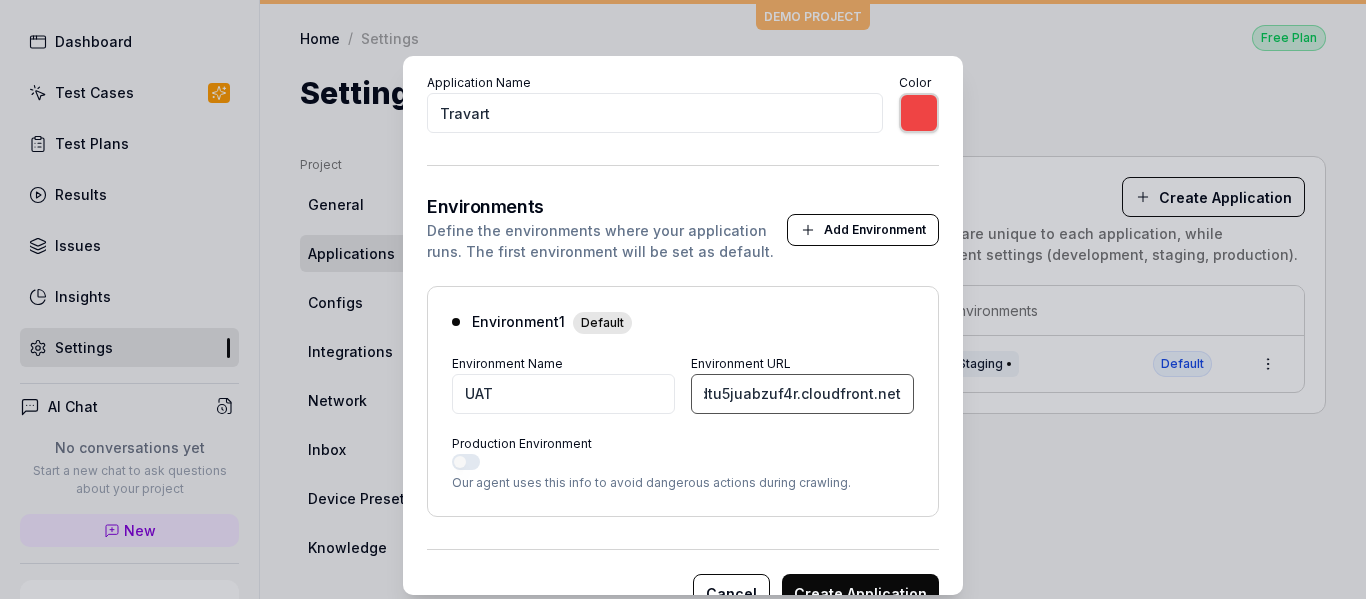 scroll, scrollTop: 0, scrollLeft: 51, axis: horizontal 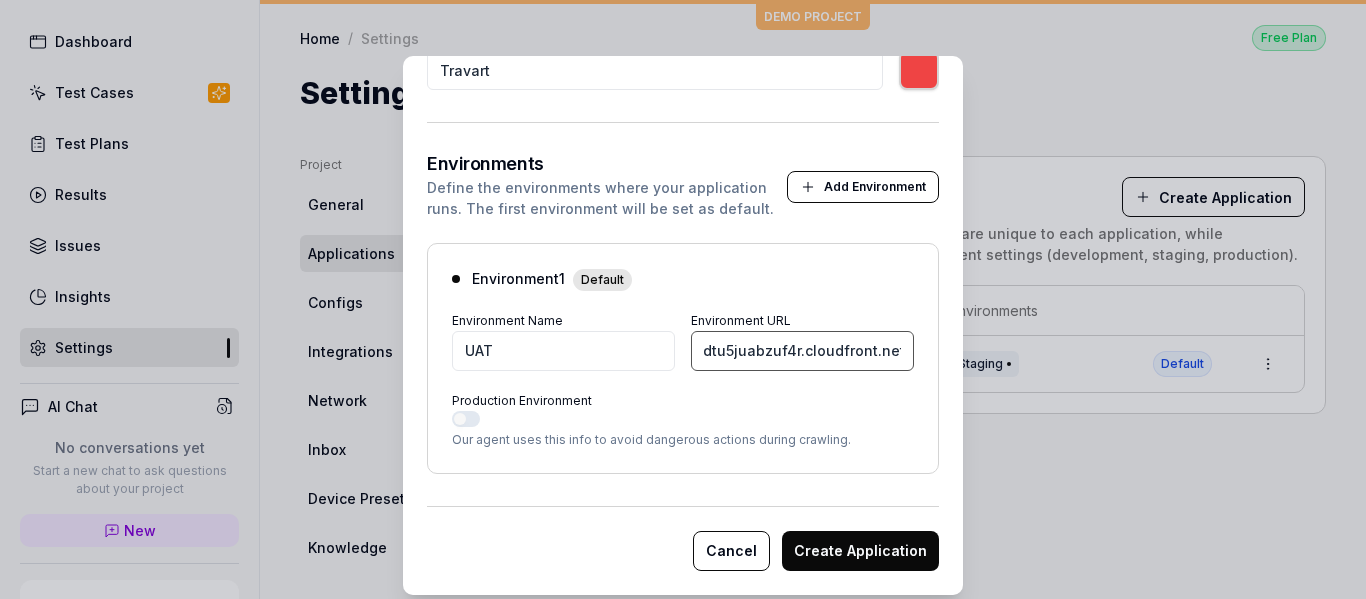 type on "https://dtu5juabzuf4r.cloudfront.net" 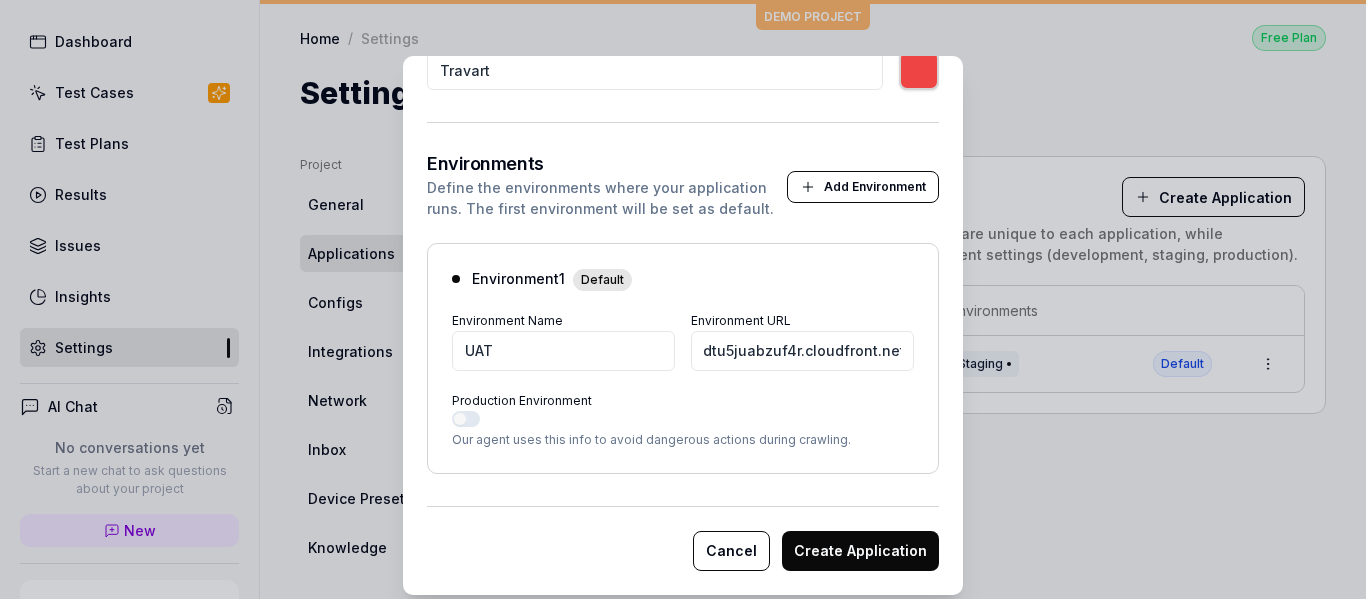 scroll, scrollTop: 0, scrollLeft: 0, axis: both 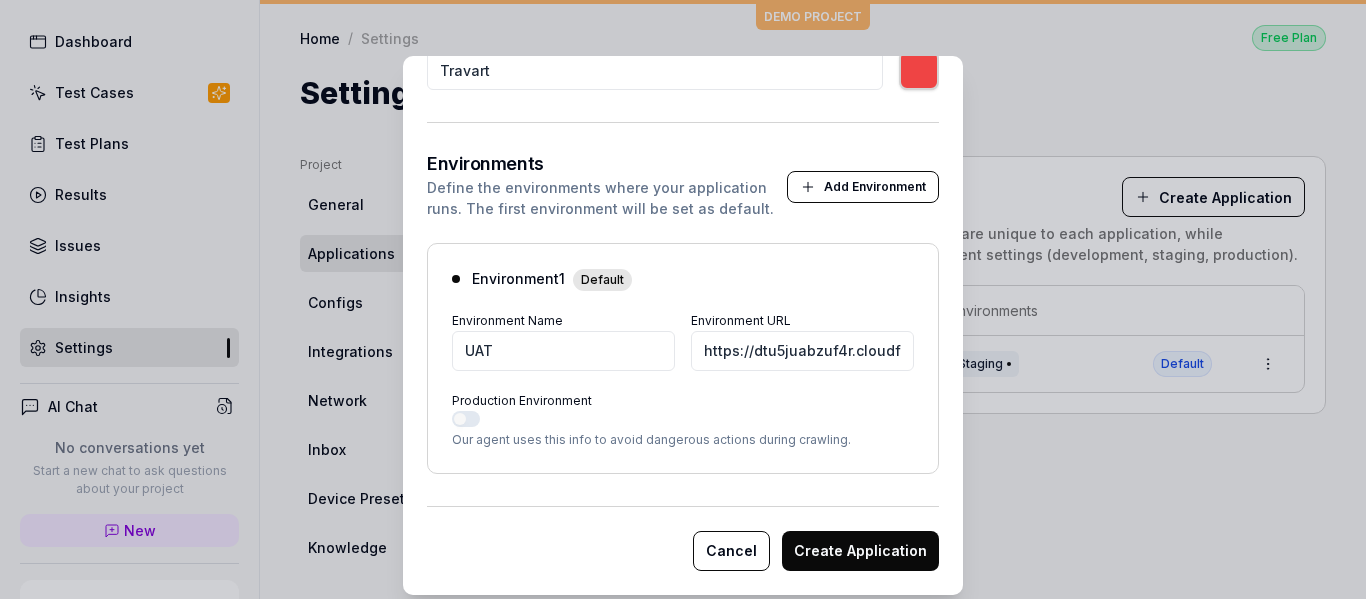 click on "Create Application" at bounding box center [860, 551] 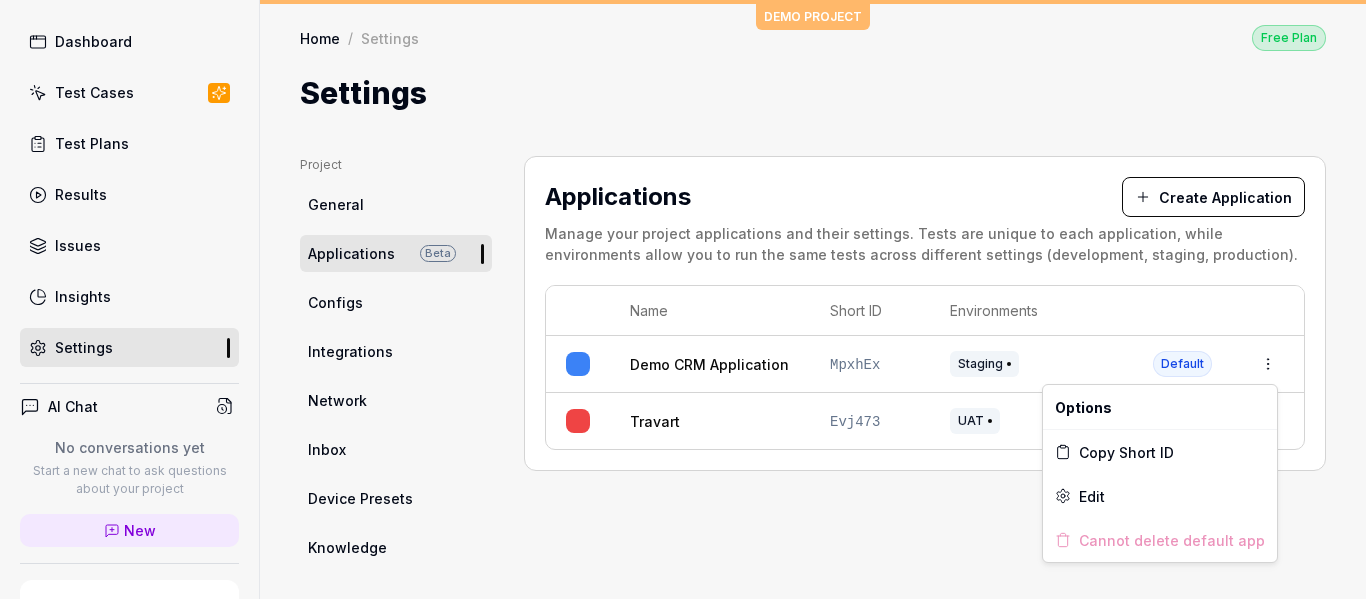 click on "n Dashboard Test Cases Test Plans Results Issues Insights Settings AI Chat No conversations yet Start a new chat to ask questions about your project New Test Runs 1  of  10 This is just a trial, upgrade for more tests! You have almost reached the limit for the trial. Upgrade Now Book a call with us Documentation T TCI Travart Collapse Sidebar DEMO PROJECT Home / Settings Free Plan Home / Settings Free Plan Settings Project General Applications Beta Configs Integrations Network Inbox Device Presets Knowledge Project Select a page Organization General Members Projects Subscription Connections Organization Select a page Profile My Details Authentication Email Password Profile Select a page Applications Create Application Manage your project applications and their settings. Tests are unique to each application, while environments allow you to run the same tests across different settings (development, staging, production). Name Short ID Environments Demo CRM Application MpxhEx Staging Default Travart Evj473 UAT" at bounding box center [683, 299] 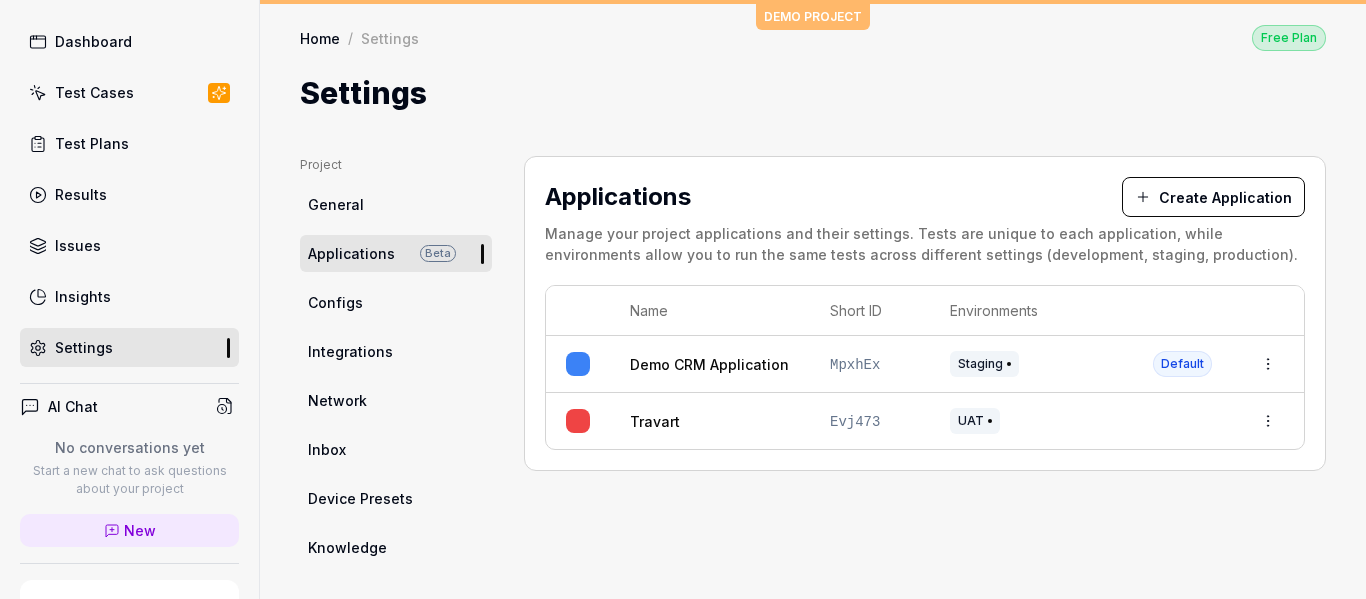 click on "n Dashboard Test Cases Test Plans Results Issues Insights Settings AI Chat No conversations yet Start a new chat to ask questions about your project New Test Runs 1  of  10 This is just a trial, upgrade for more tests! You have almost reached the limit for the trial. Upgrade Now Book a call with us Documentation T TCI Travart Collapse Sidebar DEMO PROJECT Home / Settings Free Plan Home / Settings Free Plan Settings Project General Applications Beta Configs Integrations Network Inbox Device Presets Knowledge Project Select a page Organization General Members Projects Subscription Connections Organization Select a page Profile My Details Authentication Email Password Profile Select a page Applications Create Application Manage your project applications and their settings. Tests are unique to each application, while environments allow you to run the same tests across different settings (development, staging, production). Name Short ID Environments Demo CRM Application MpxhEx Staging Default Travart Evj473 UAT" at bounding box center (683, 299) 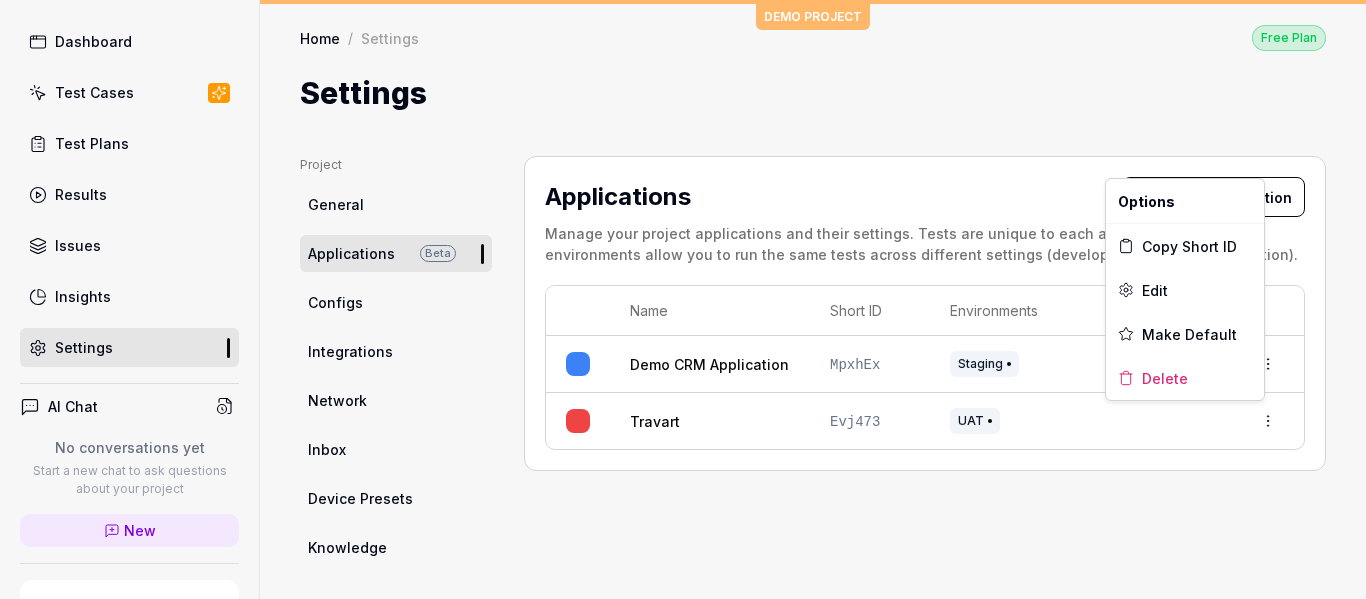 click on "n Dashboard Test Cases Test Plans Results Issues Insights Settings AI Chat No conversations yet Start a new chat to ask questions about your project New Test Runs 1  of  10 This is just a trial, upgrade for more tests! You have almost reached the limit for the trial. Upgrade Now Book a call with us Documentation T TCI Travart Collapse Sidebar DEMO PROJECT Home / Settings Free Plan Home / Settings Free Plan Settings Project General Applications Beta Configs Integrations Network Inbox Device Presets Knowledge Project Select a page Organization General Members Projects Subscription Connections Organization Select a page Profile My Details Authentication Email Password Profile Select a page Applications Create Application Manage your project applications and their settings. Tests are unique to each application, while environments allow you to run the same tests across different settings (development, staging, production). Name Short ID Environments Demo CRM Application MpxhEx Staging Default Travart Evj473 UAT" at bounding box center (683, 299) 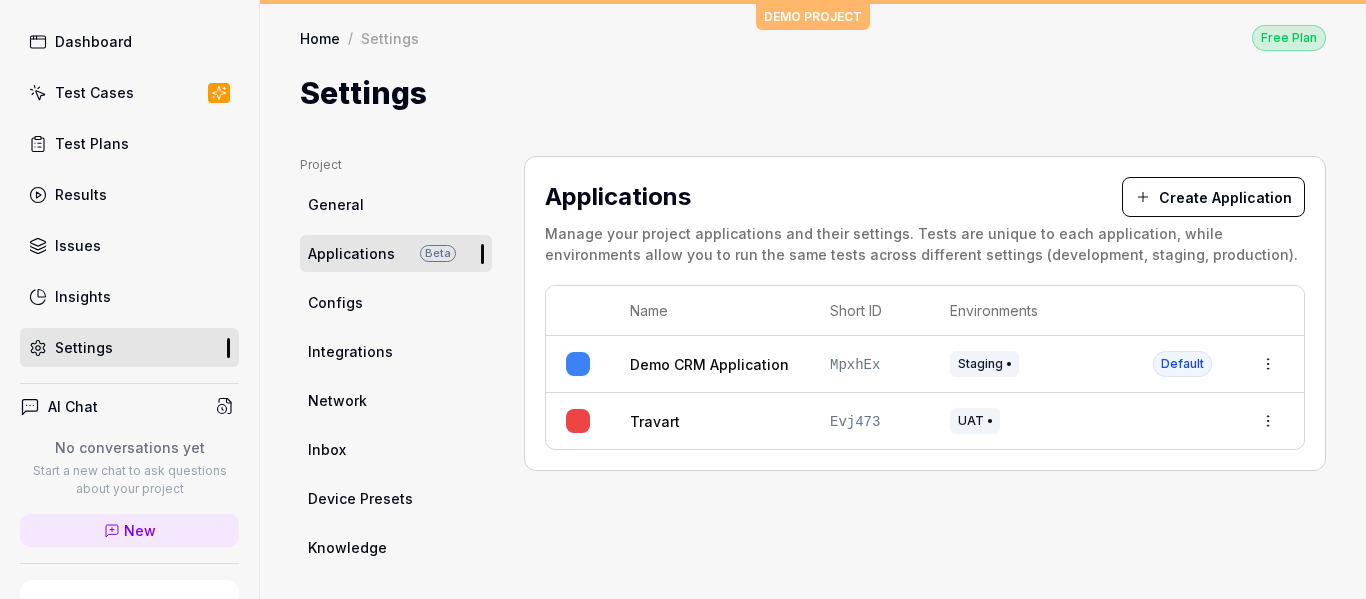 click on "n Dashboard Test Cases Test Plans Results Issues Insights Settings AI Chat No conversations yet Start a new chat to ask questions about your project New Test Runs 1  of  10 This is just a trial, upgrade for more tests! You have almost reached the limit for the trial. Upgrade Now Book a call with us Documentation T TCI Travart Collapse Sidebar DEMO PROJECT Home / Settings Free Plan Home / Settings Free Plan Settings Project General Applications Beta Configs Integrations Network Inbox Device Presets Knowledge Project Select a page Organization General Members Projects Subscription Connections Organization Select a page Profile My Details Authentication Email Password Profile Select a page Applications Create Application Manage your project applications and their settings. Tests are unique to each application, while environments allow you to run the same tests across different settings (development, staging, production). Name Short ID Environments Demo CRM Application MpxhEx Staging Default Travart Evj473 UAT" at bounding box center (683, 299) 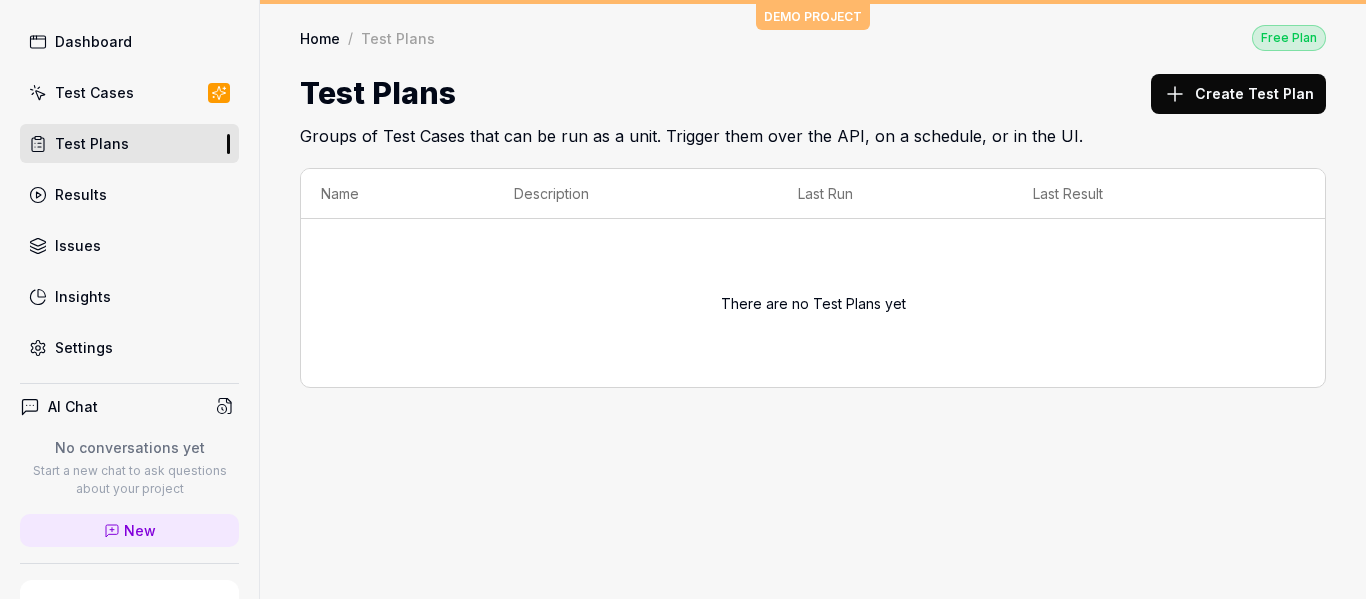 click on "Test Cases" at bounding box center [94, 92] 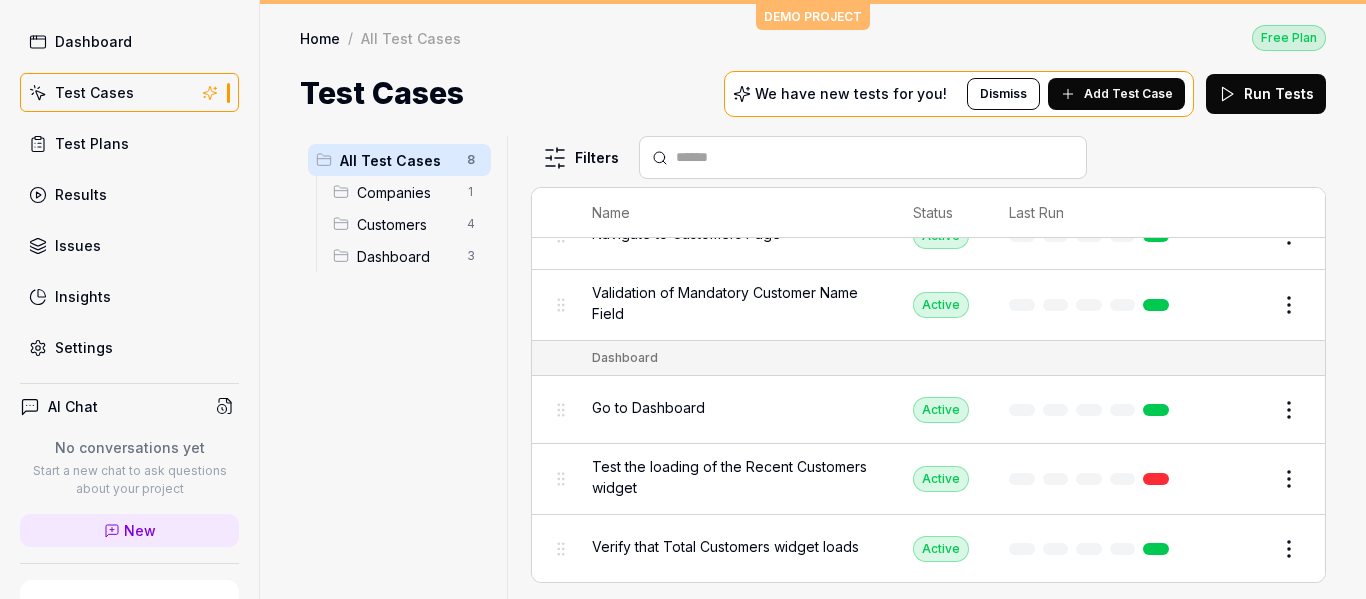 scroll, scrollTop: 0, scrollLeft: 0, axis: both 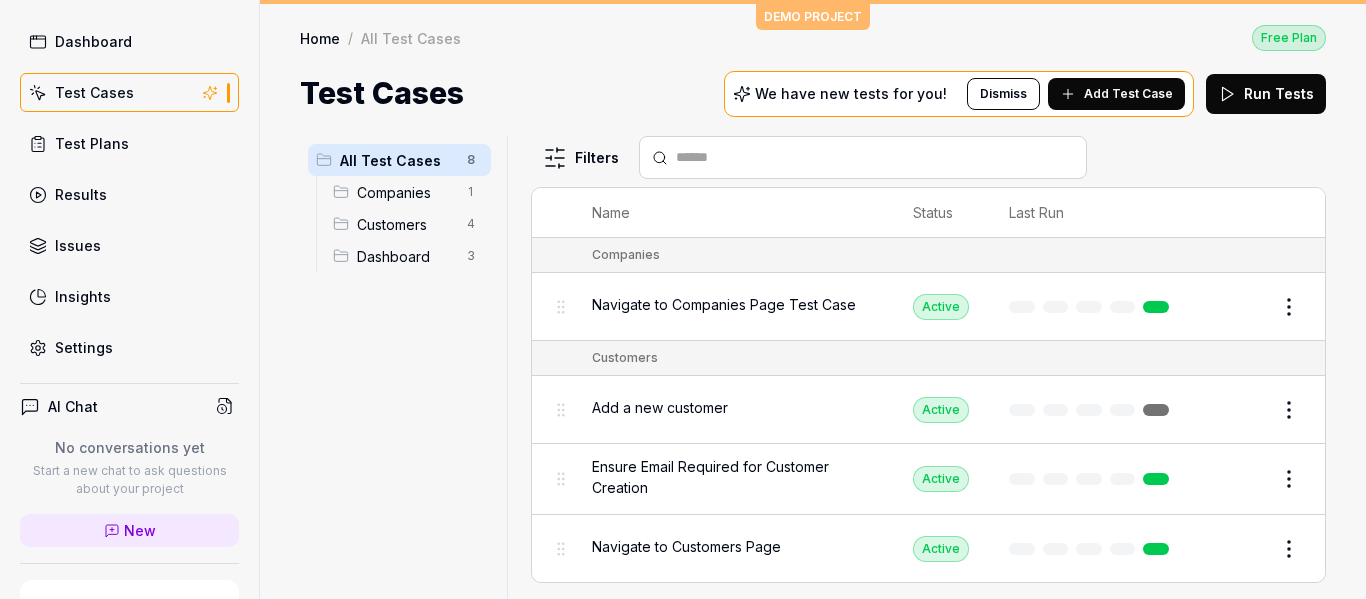 click on "Companies" at bounding box center (406, 192) 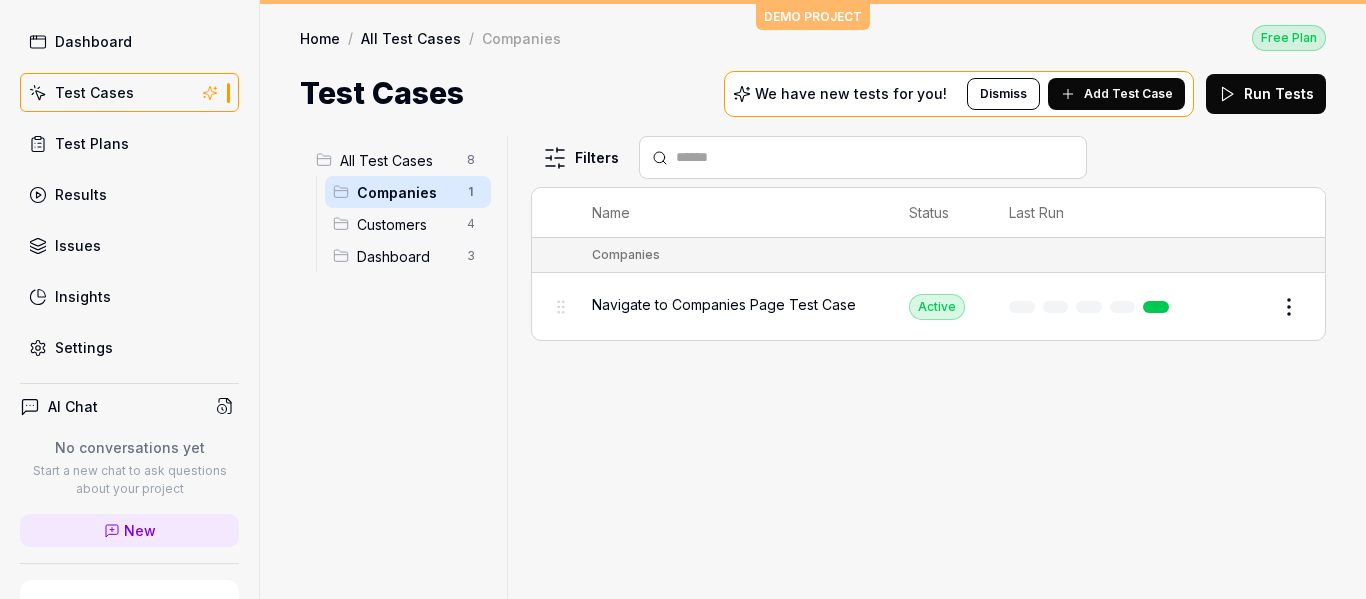 click on "Customers 4" at bounding box center [408, 224] 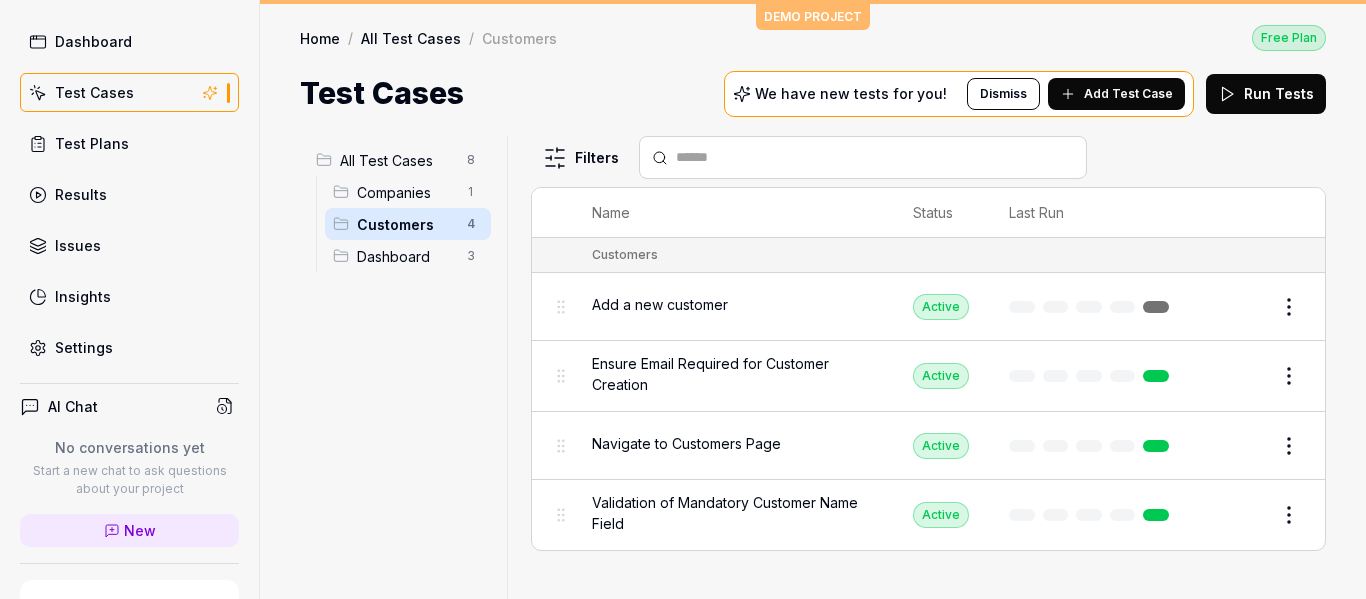 click on "Dashboard 3" at bounding box center [408, 256] 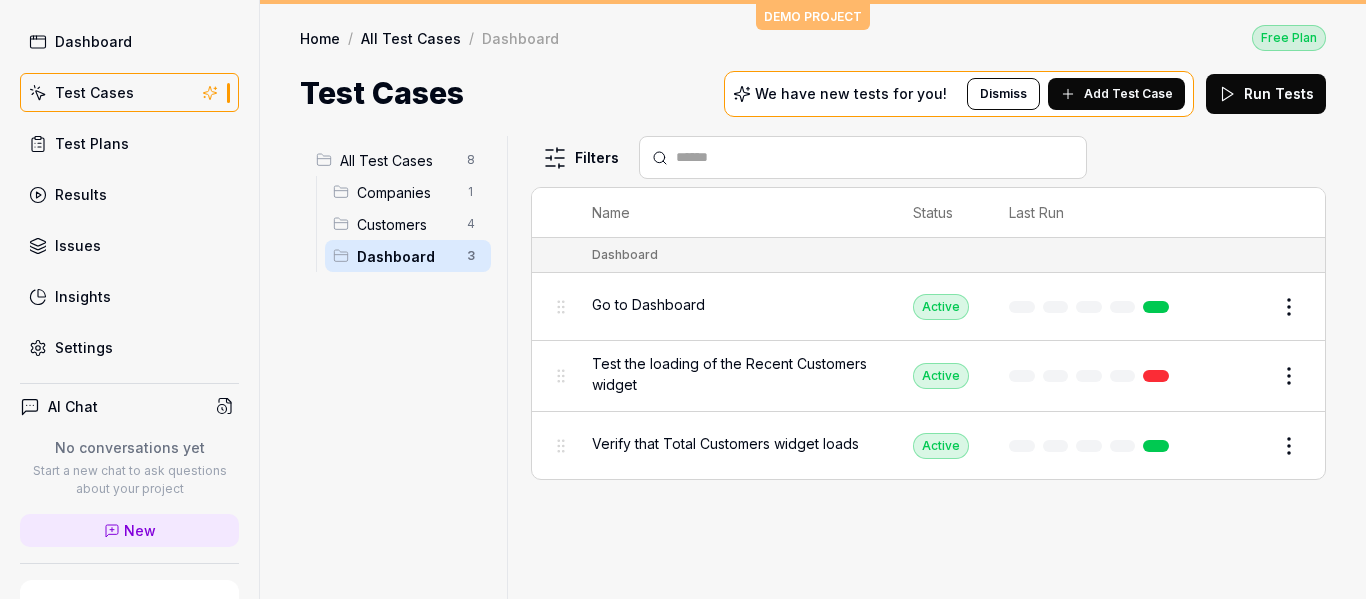 click on "Go to Dashboard" at bounding box center (732, 304) 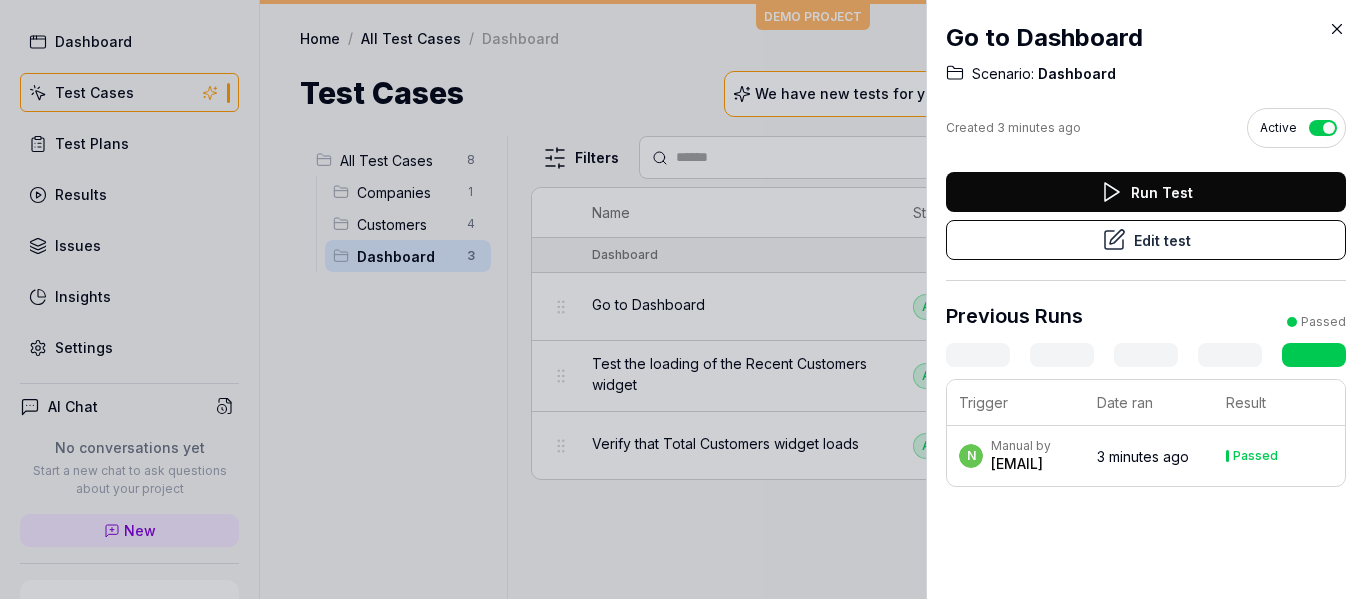 click 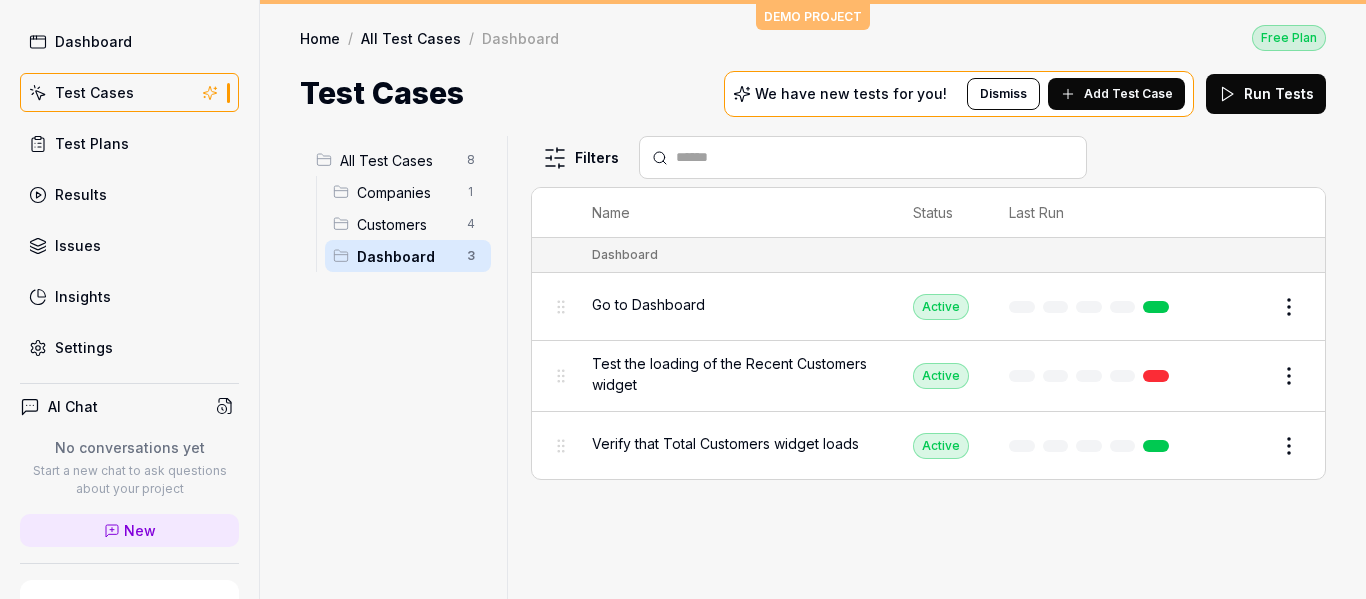 click on "Results" at bounding box center [129, 194] 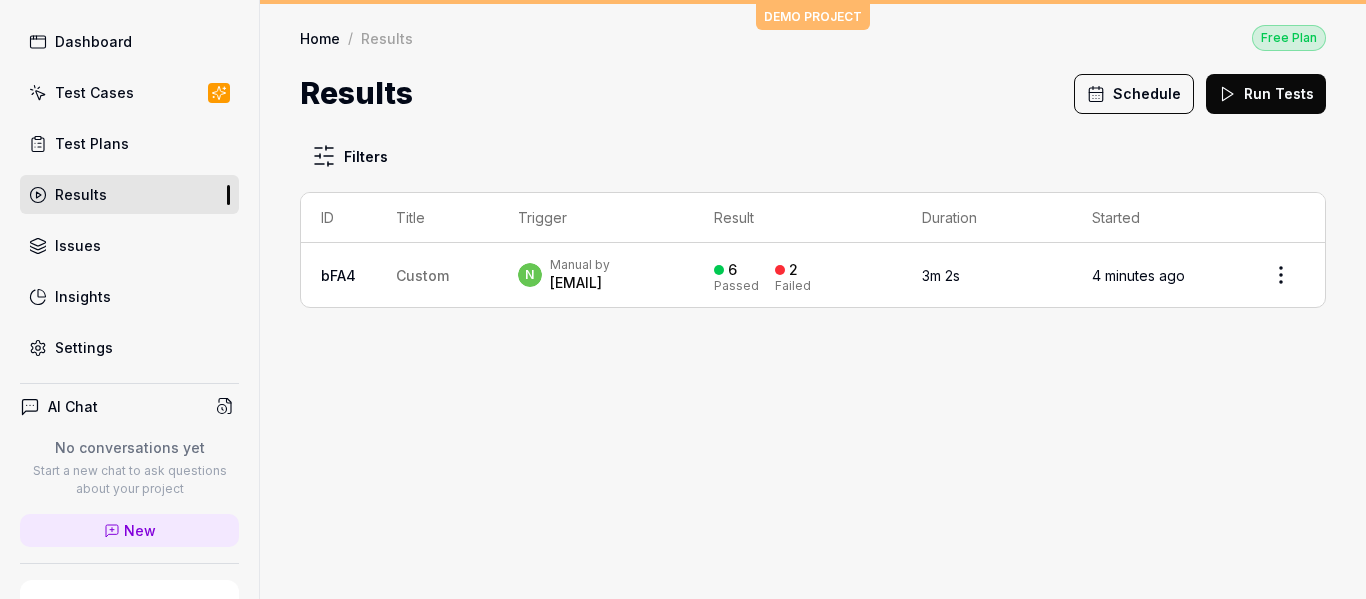 click on "3m 2s" at bounding box center (987, 275) 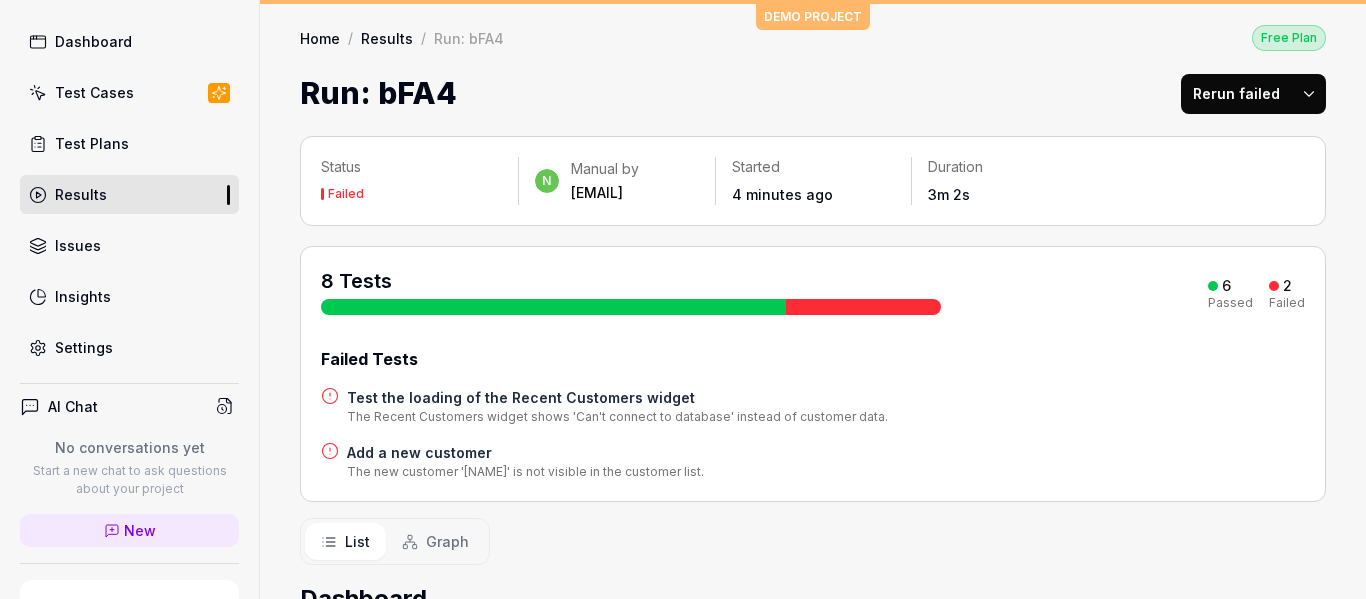 click on "Dashboard" at bounding box center (813, 599) 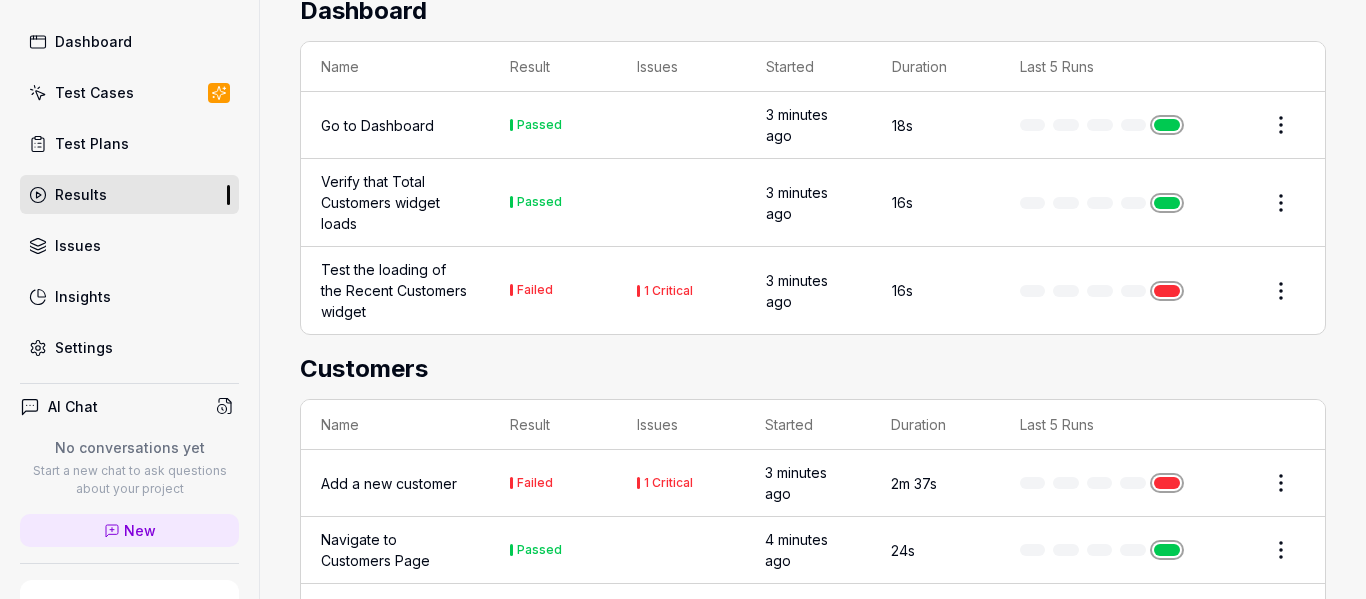 scroll, scrollTop: 626, scrollLeft: 0, axis: vertical 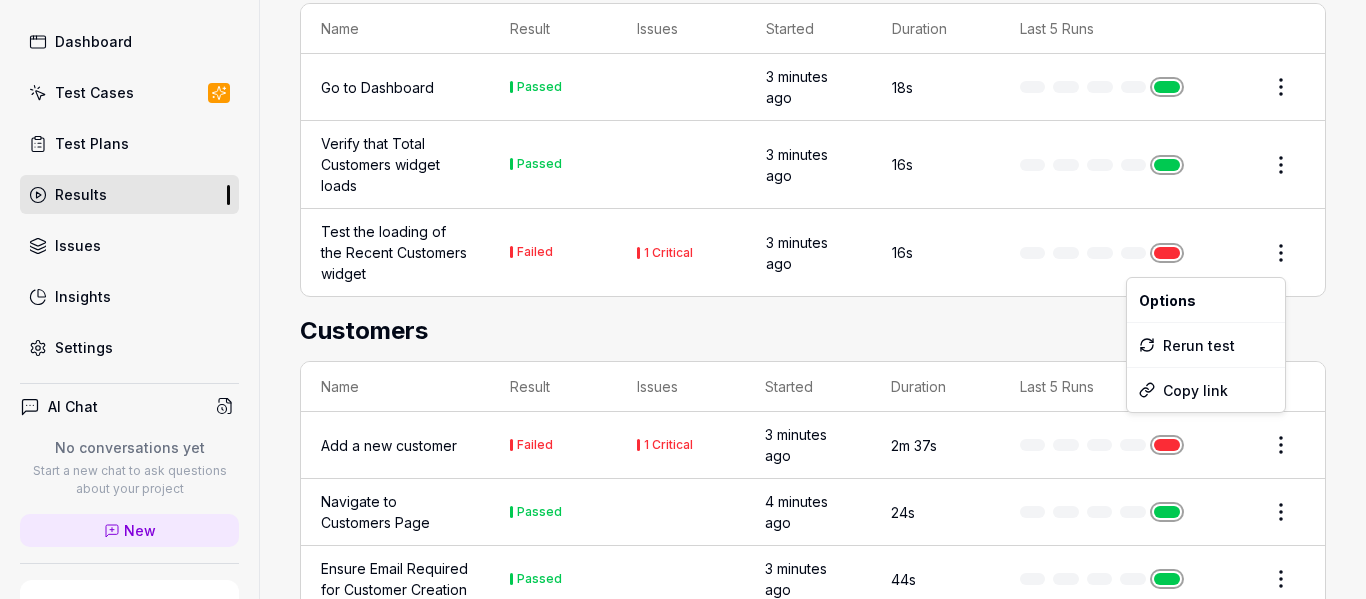 click on "n Dashboard Test Cases Test Plans Results Issues Insights Settings AI Chat No conversations yet Start a new chat to ask questions about your project New Test Runs 1  of  10 This is just a trial, upgrade for more tests! You have almost reached the limit for the trial. Upgrade Now Book a call with us Documentation T TCI Travart Collapse Sidebar DEMO PROJECT Home / Results / Run: bFA4 Free Plan Home / Results / Run: bFA4 Free Plan Run: bFA4 Rerun failed Status Failed n Manual by [EMAIL] Started 4 minutes ago Duration 3m 2s 8 Tests   6 Passed 2 Failed Failed Tests Test the loading of the Recent Customers widget The Recent Customers widget shows 'Can't connect to database' instead of customer data. Add a new customer The new customer '[NAME]' is not visible in the customer list. List Graph Dashboard Name Result Issues Started Duration Last 5 Runs Go to Dashboard Passed 3 minutes ago 18s Verify that Total Customers widget loads Passed 3 minutes ago 16s Failed 1   Critical 3 minutes ago 16s Name" at bounding box center (683, 299) 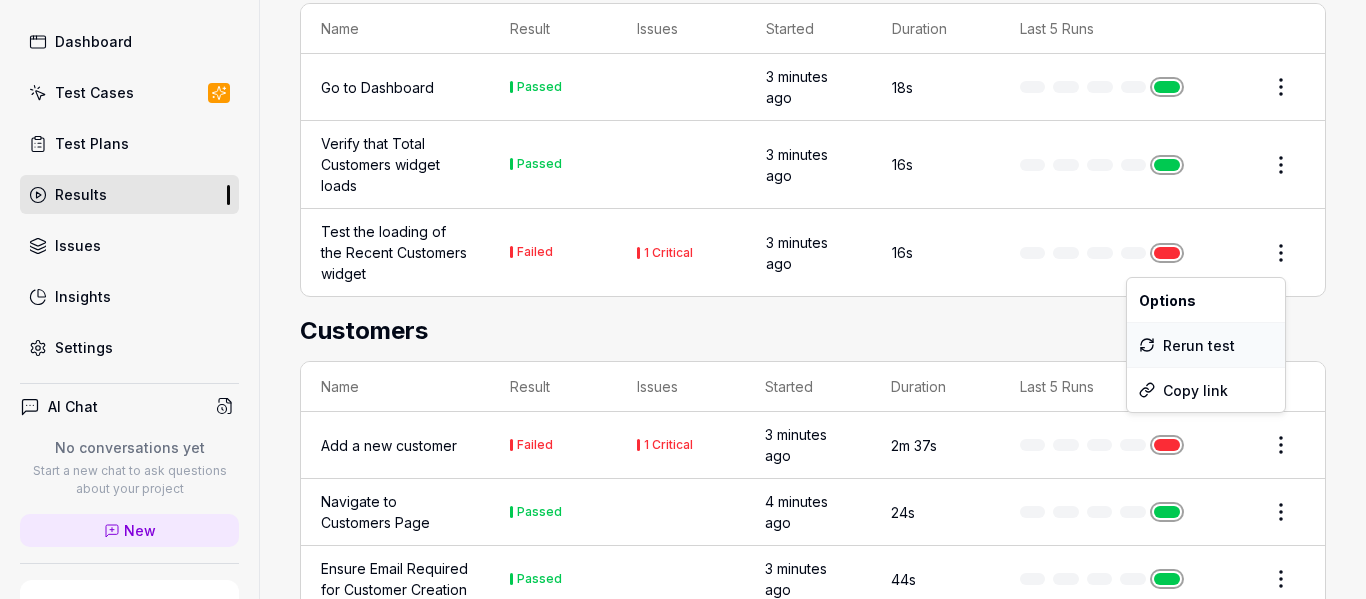 click on "Rerun test" at bounding box center [1206, 345] 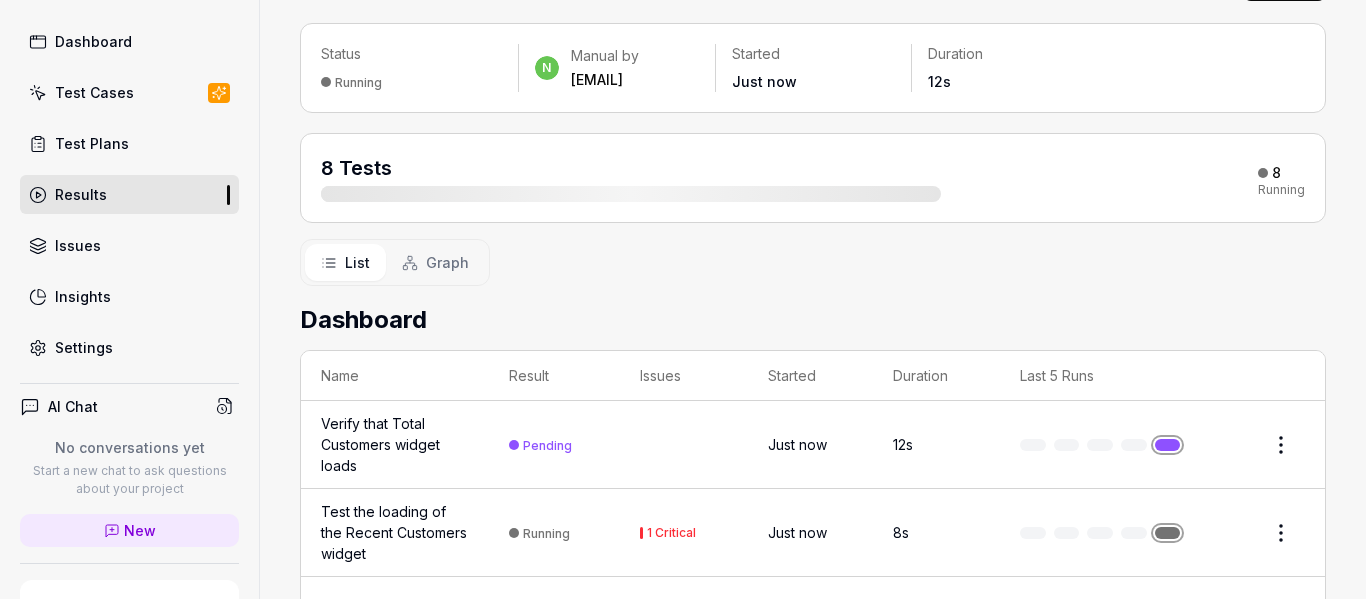 scroll, scrollTop: 0, scrollLeft: 0, axis: both 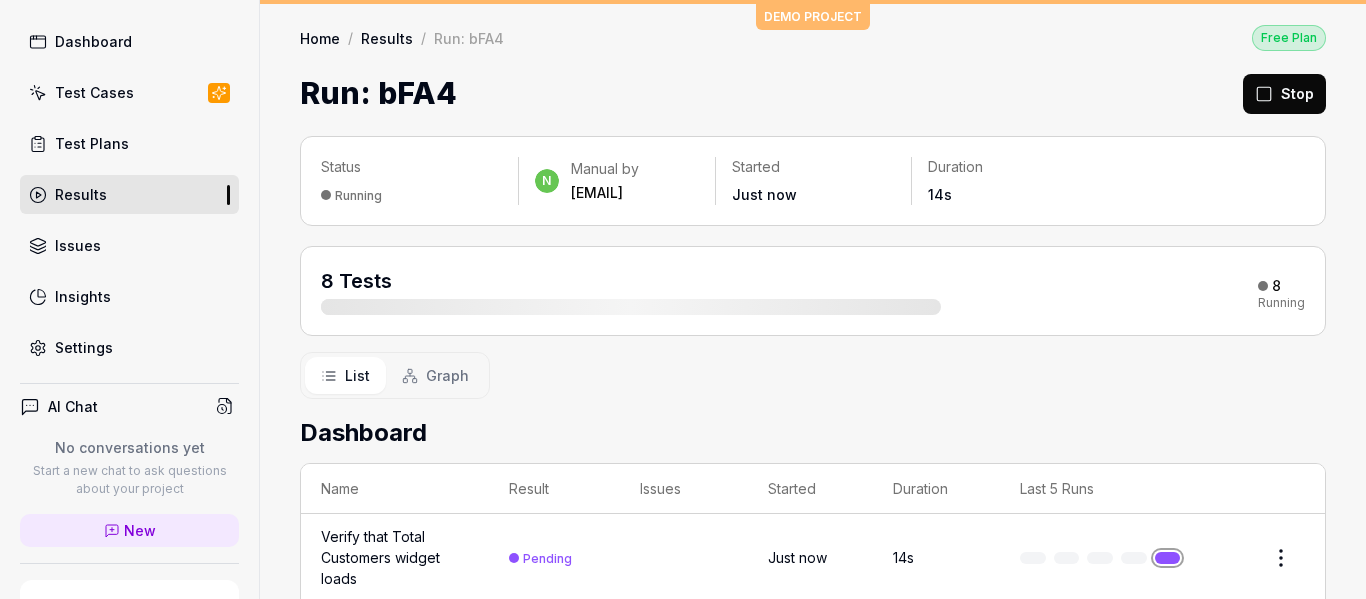 click on "Test Cases" at bounding box center (94, 92) 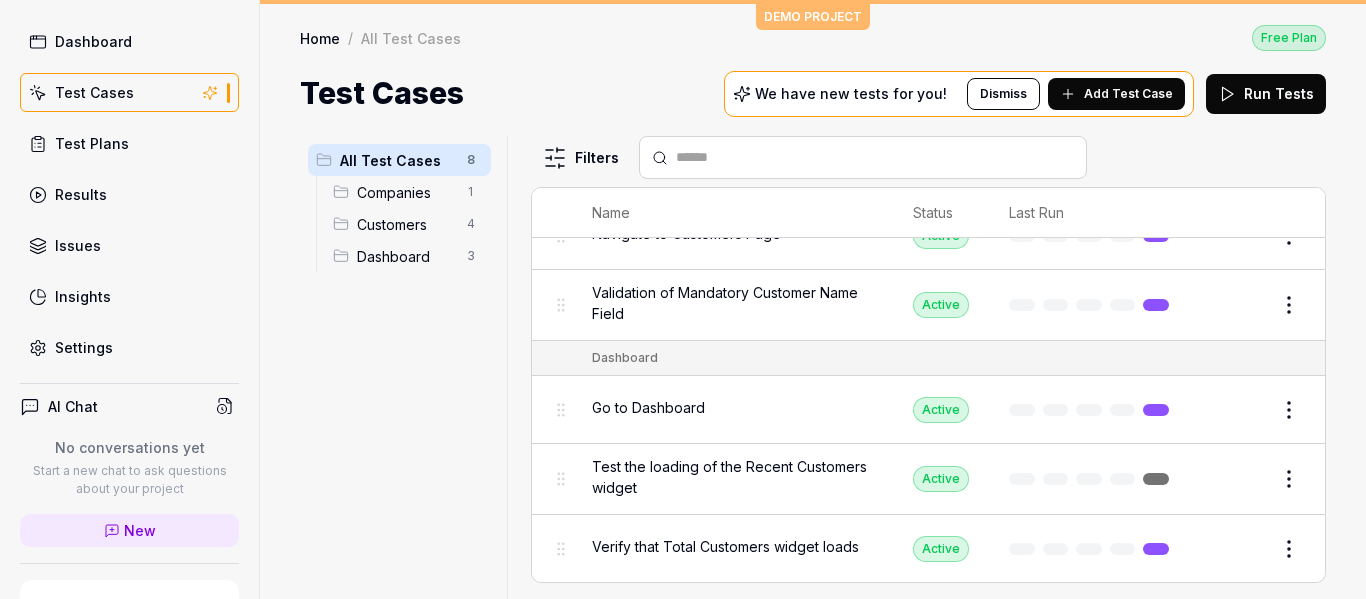 scroll, scrollTop: 0, scrollLeft: 0, axis: both 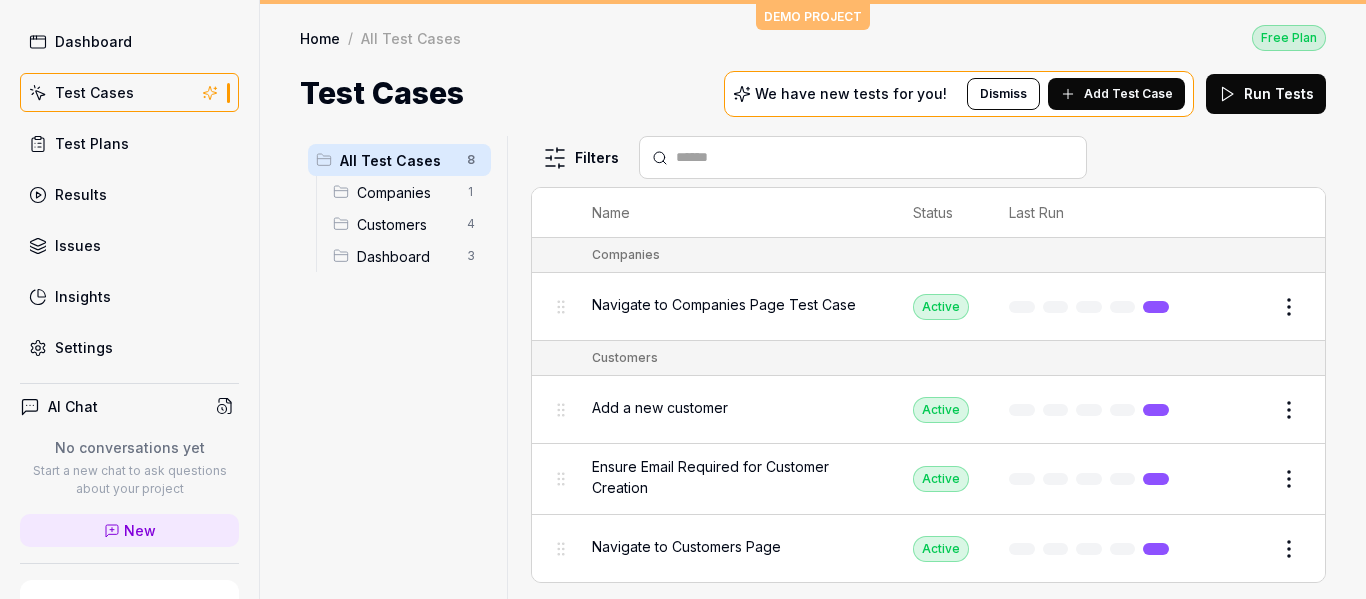 click on "Add Test Case" at bounding box center (1128, 94) 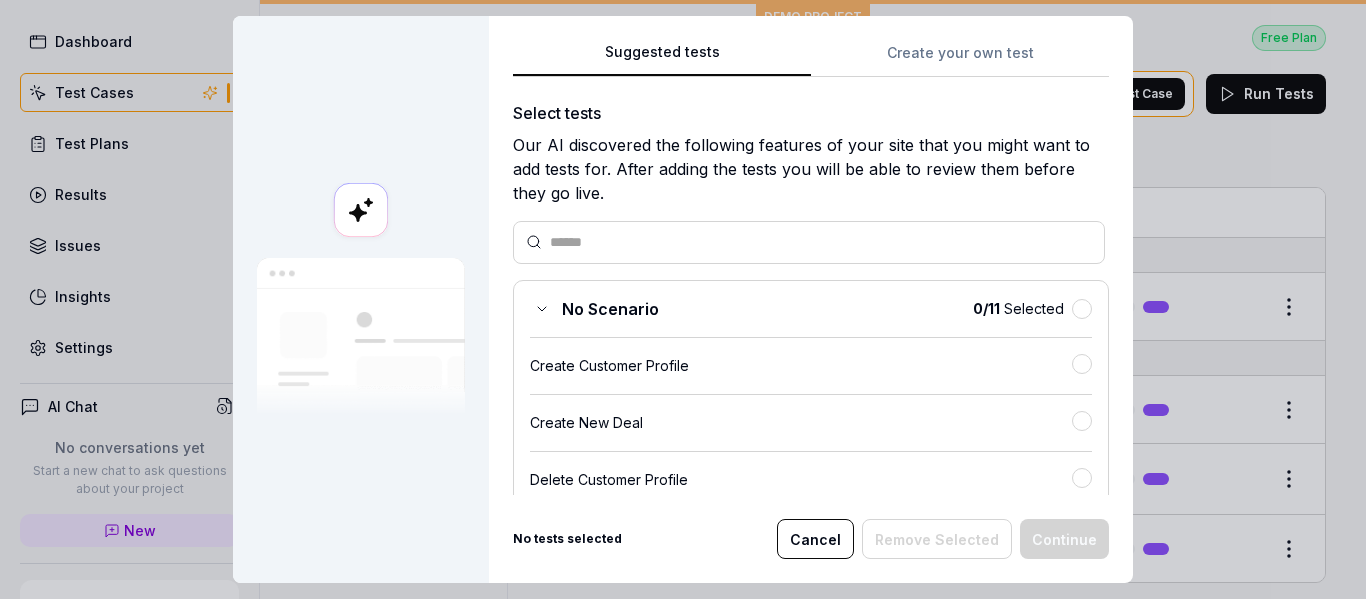 type on "*" 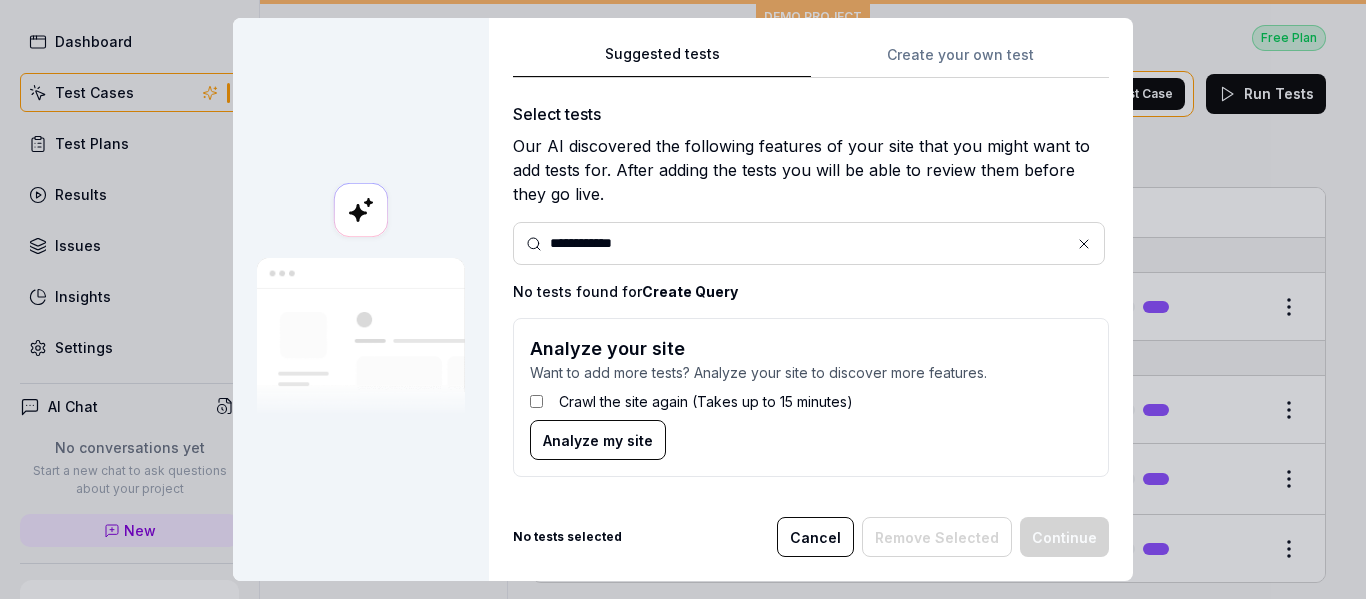 type on "**********" 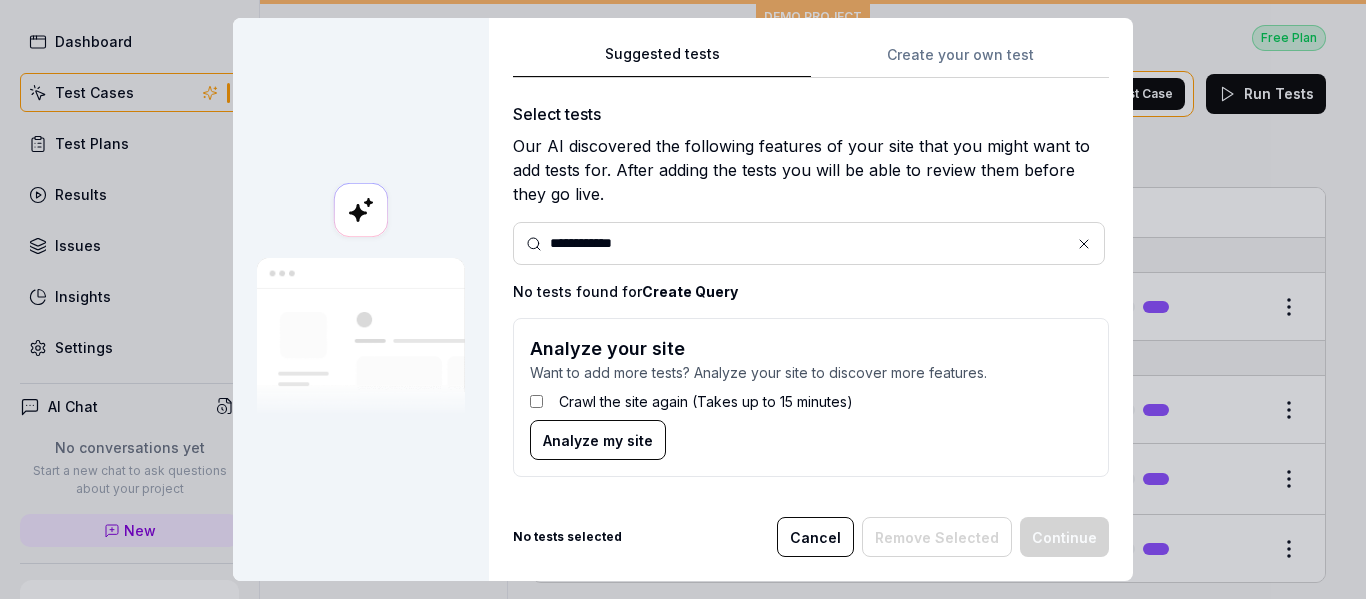 click on "Analyze my site" at bounding box center [598, 440] 